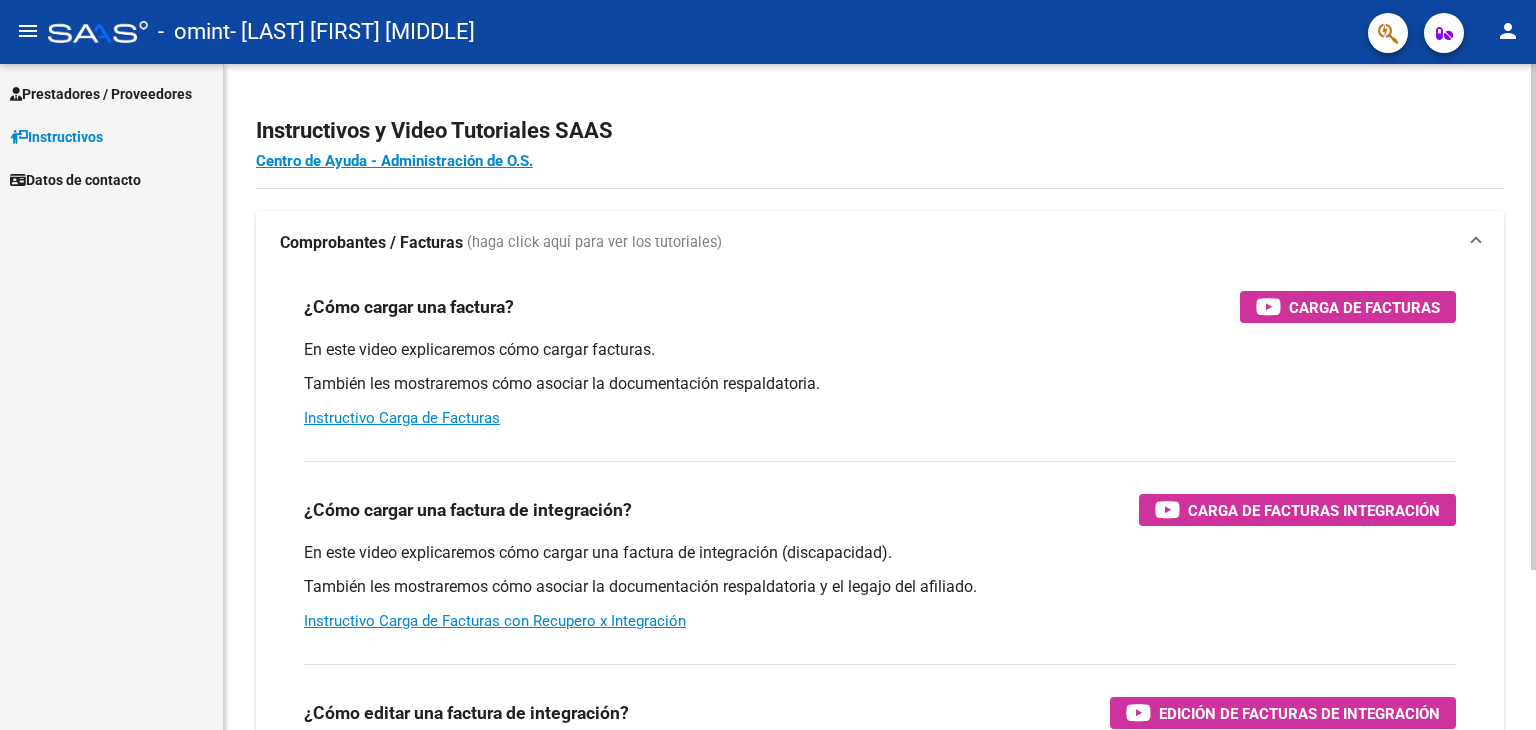 scroll, scrollTop: 0, scrollLeft: 0, axis: both 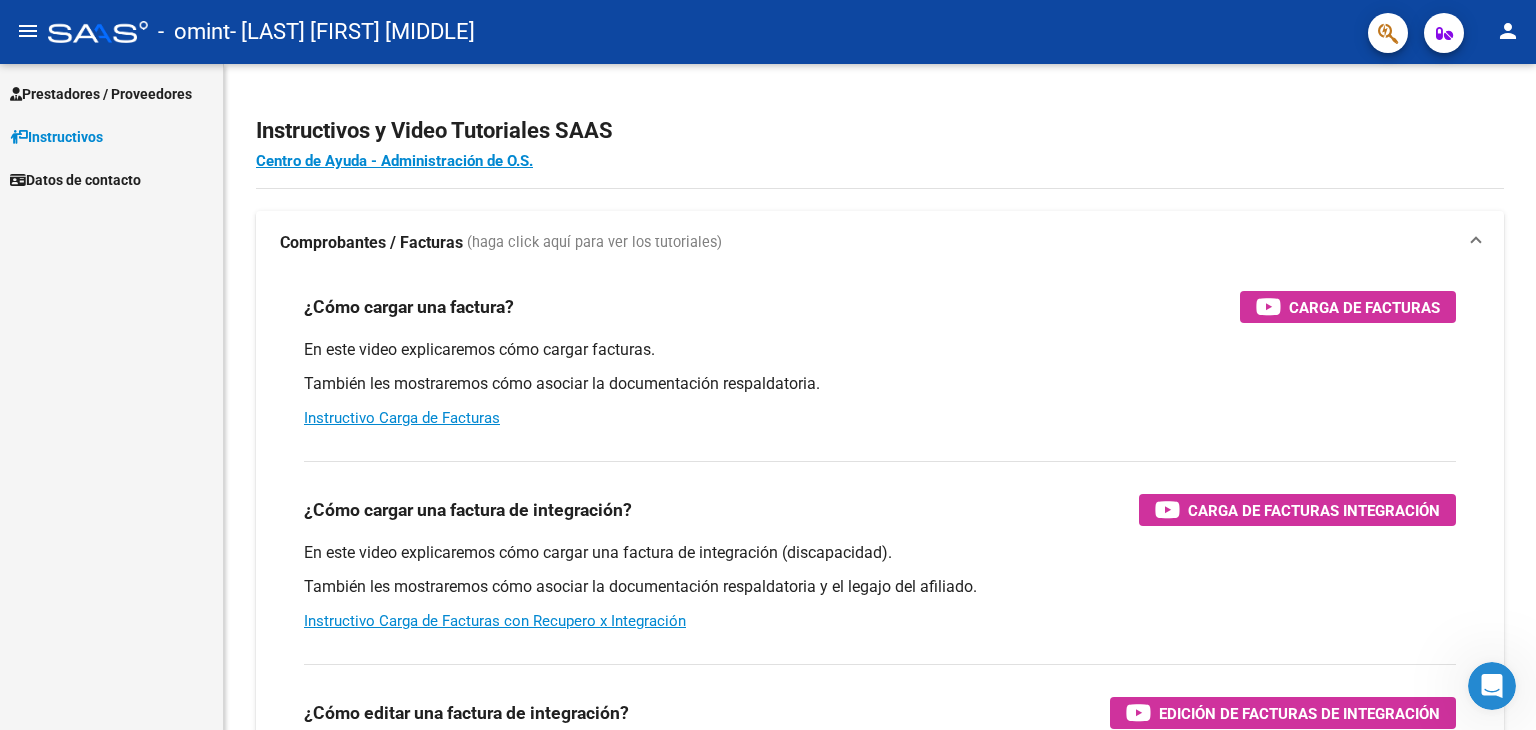 click on "menu" 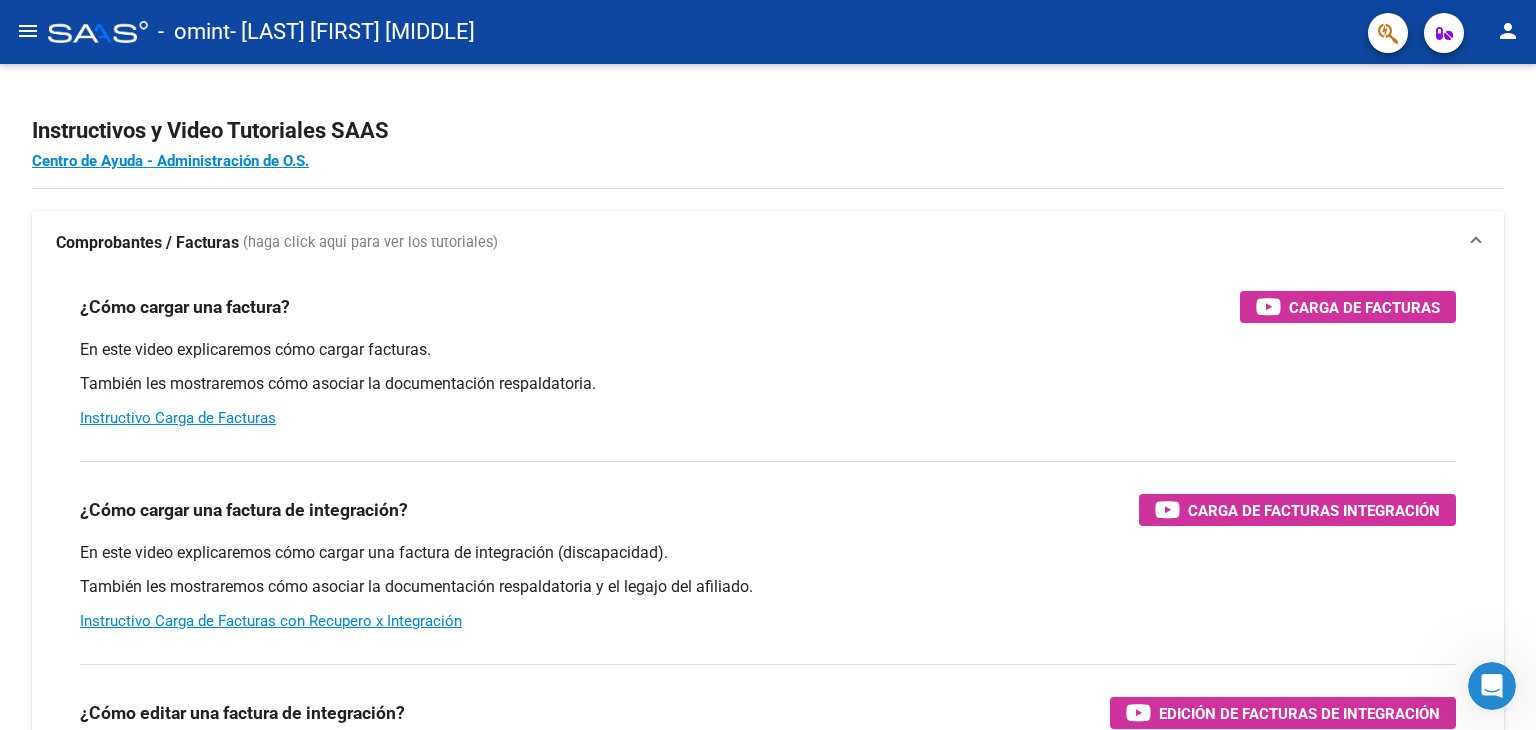 click on "menu" 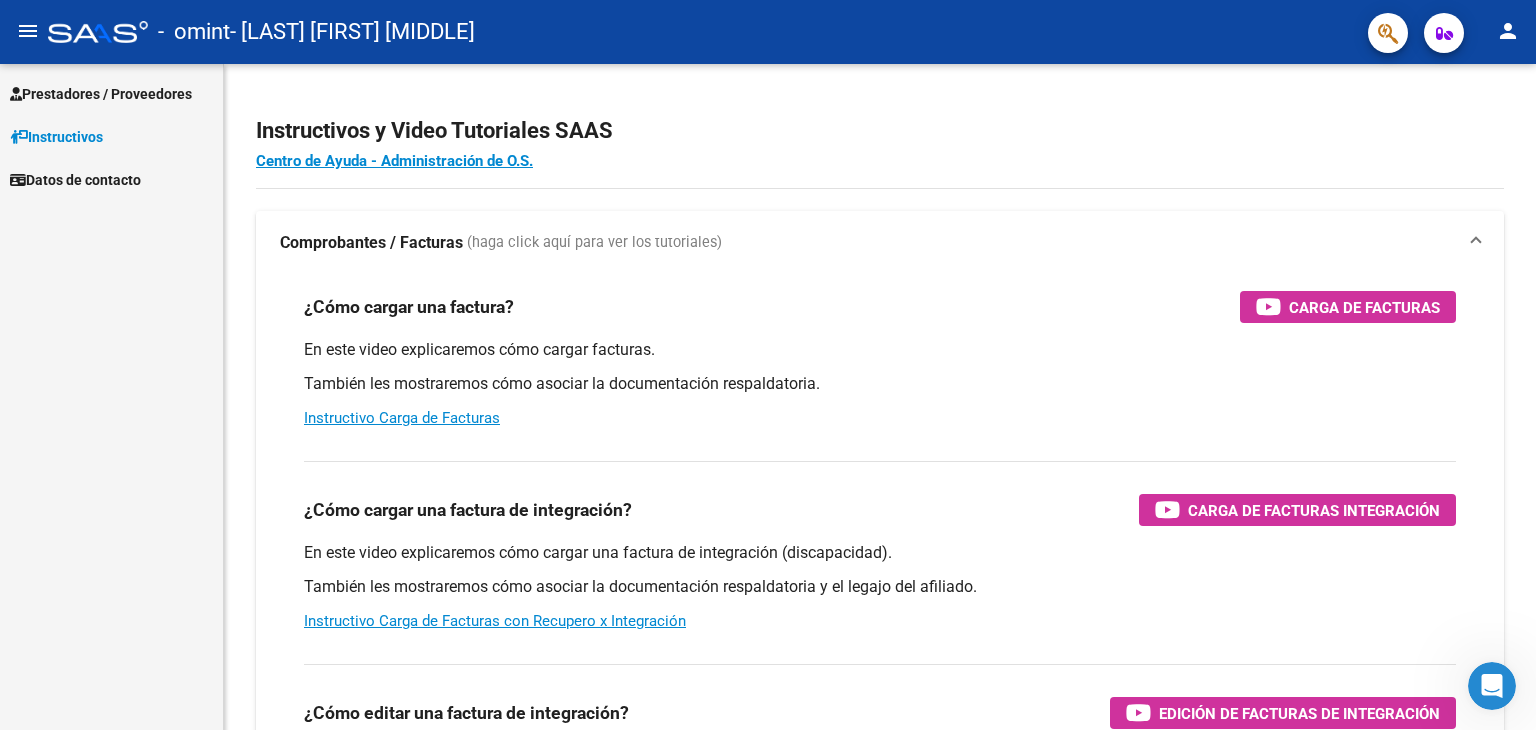 click on "person" 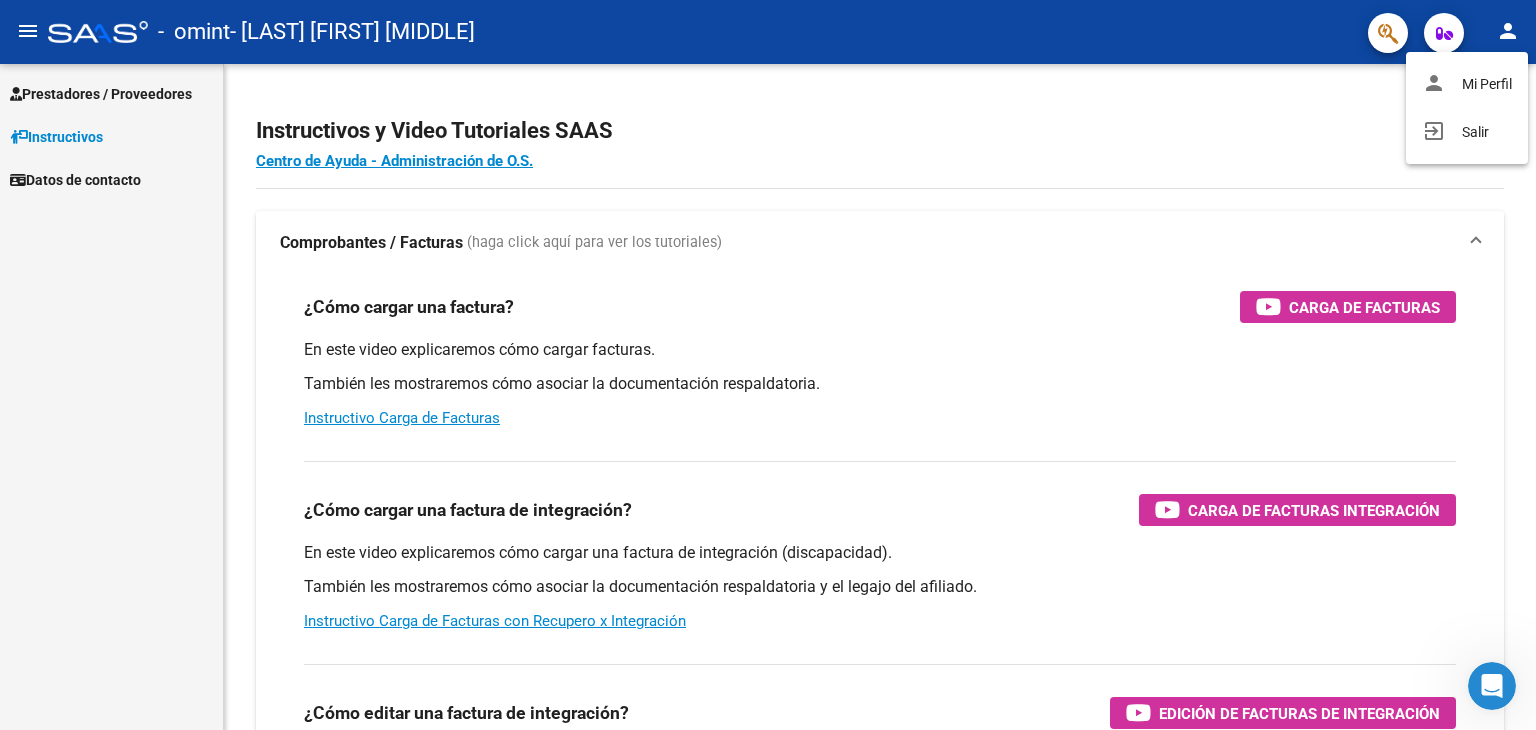 click at bounding box center [768, 365] 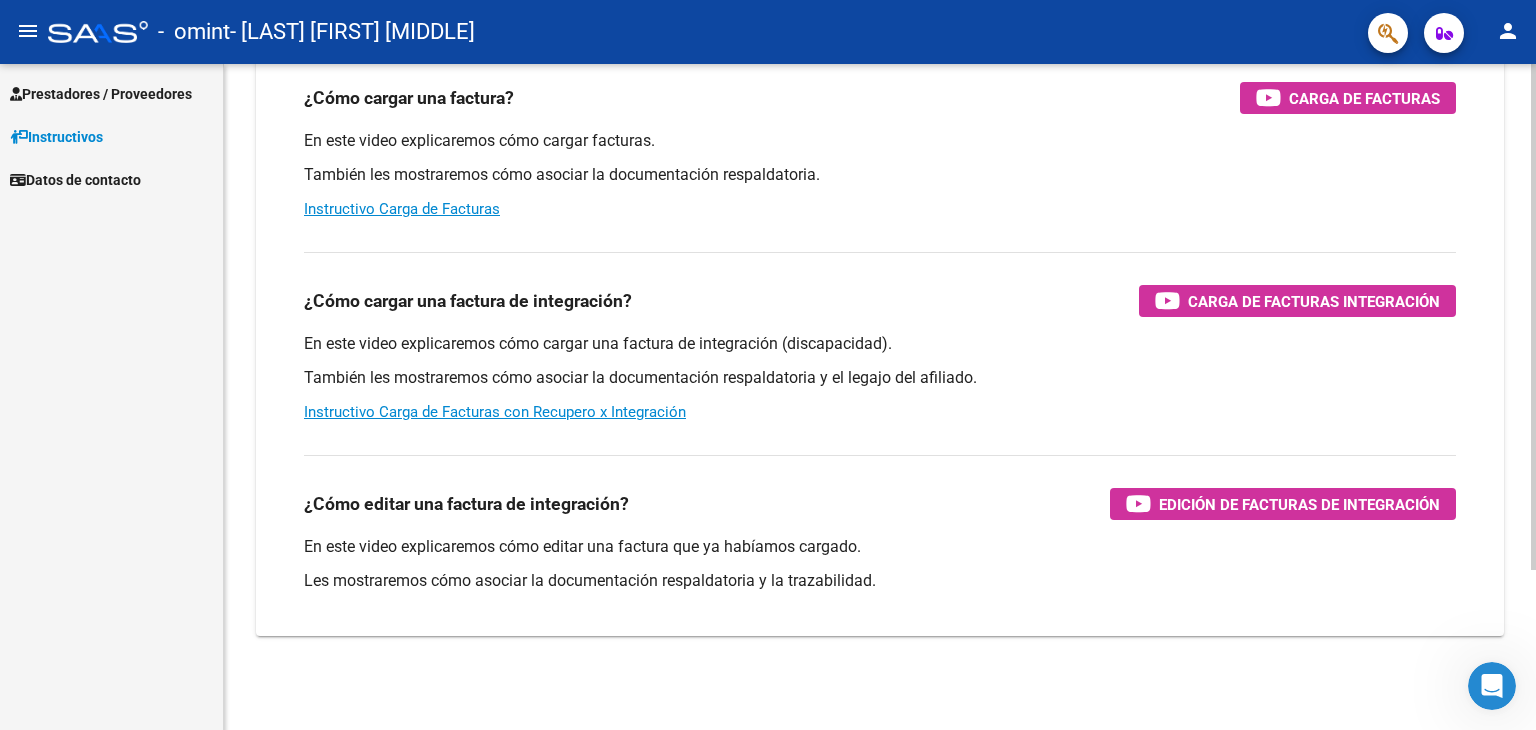 scroll, scrollTop: 211, scrollLeft: 0, axis: vertical 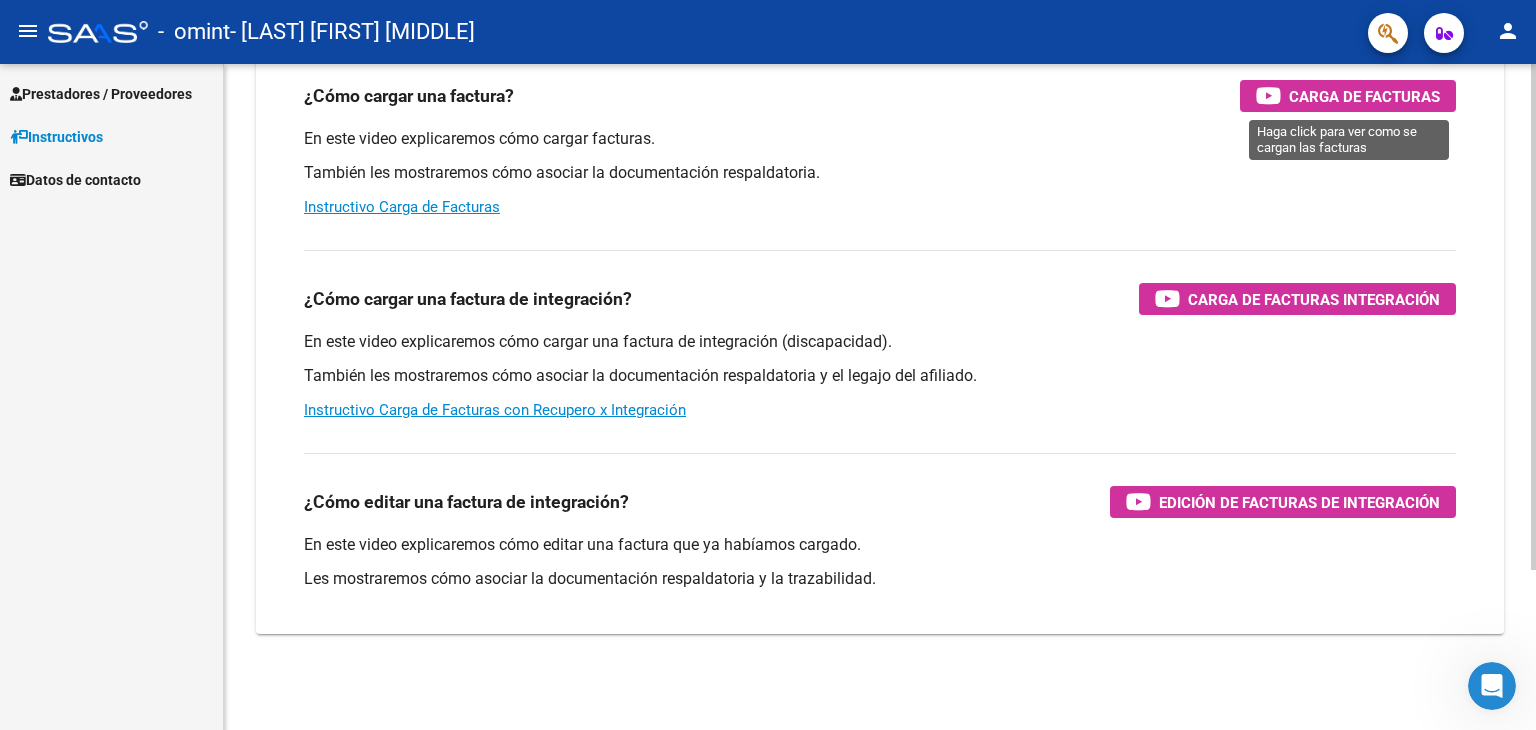click on "Carga de Facturas" at bounding box center [1364, 96] 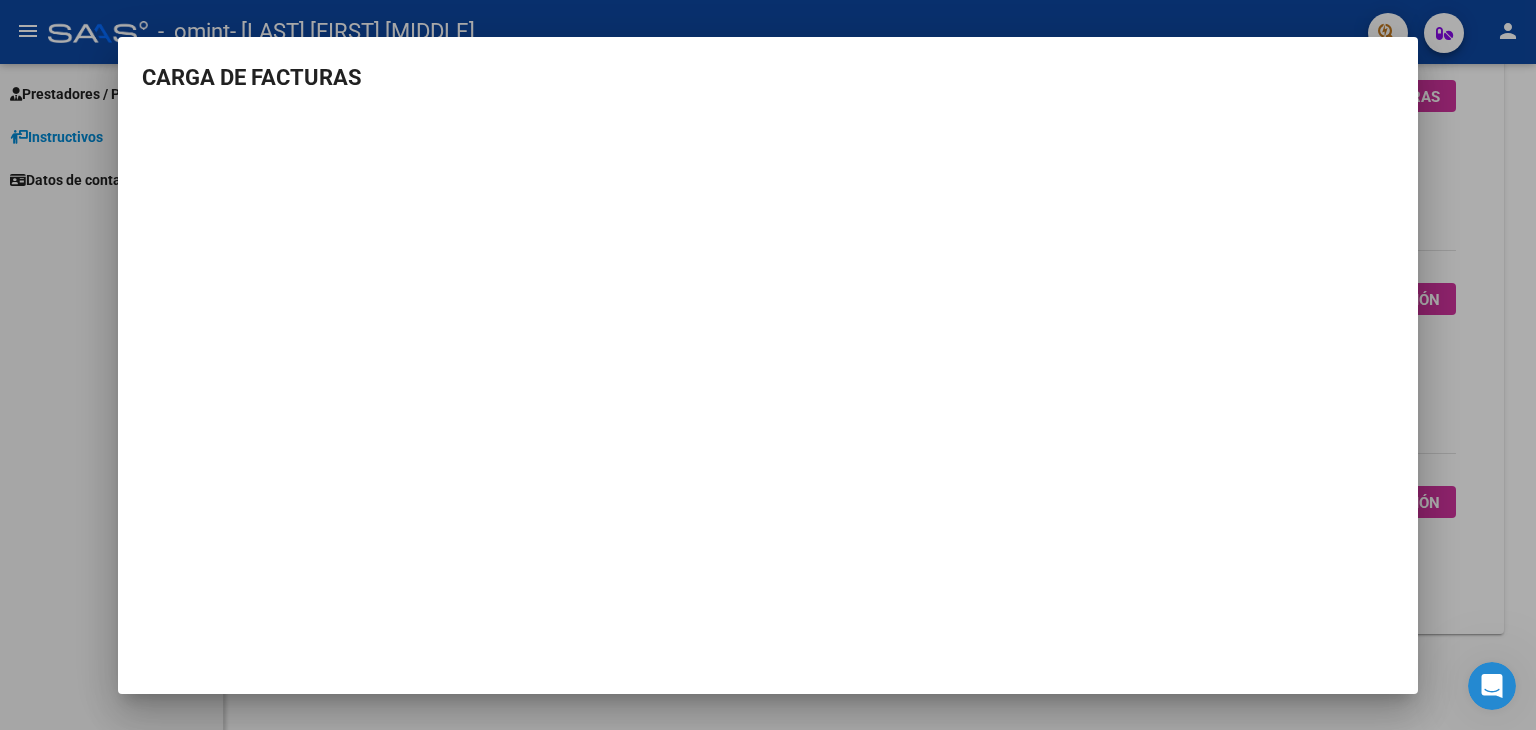 click at bounding box center [768, 365] 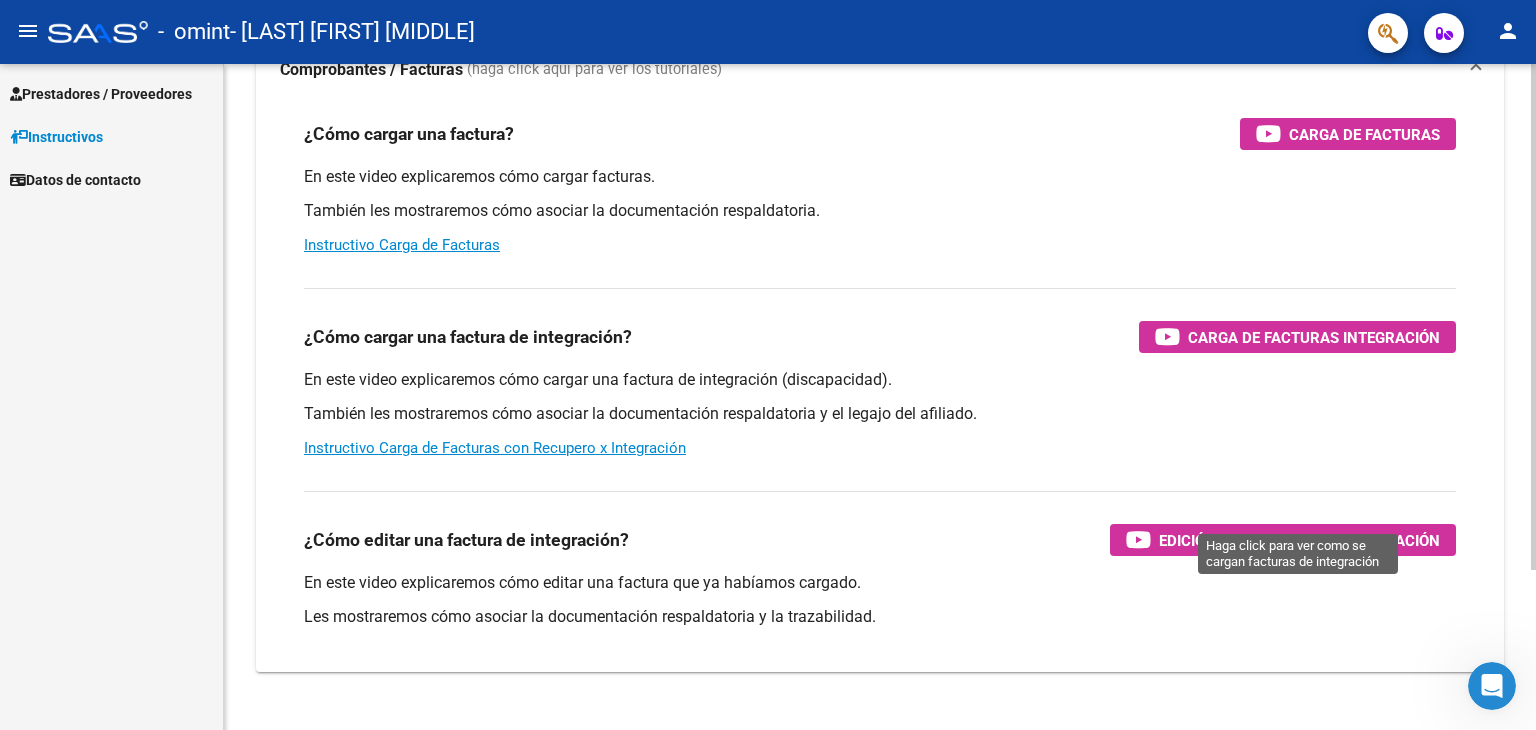 scroll, scrollTop: 211, scrollLeft: 0, axis: vertical 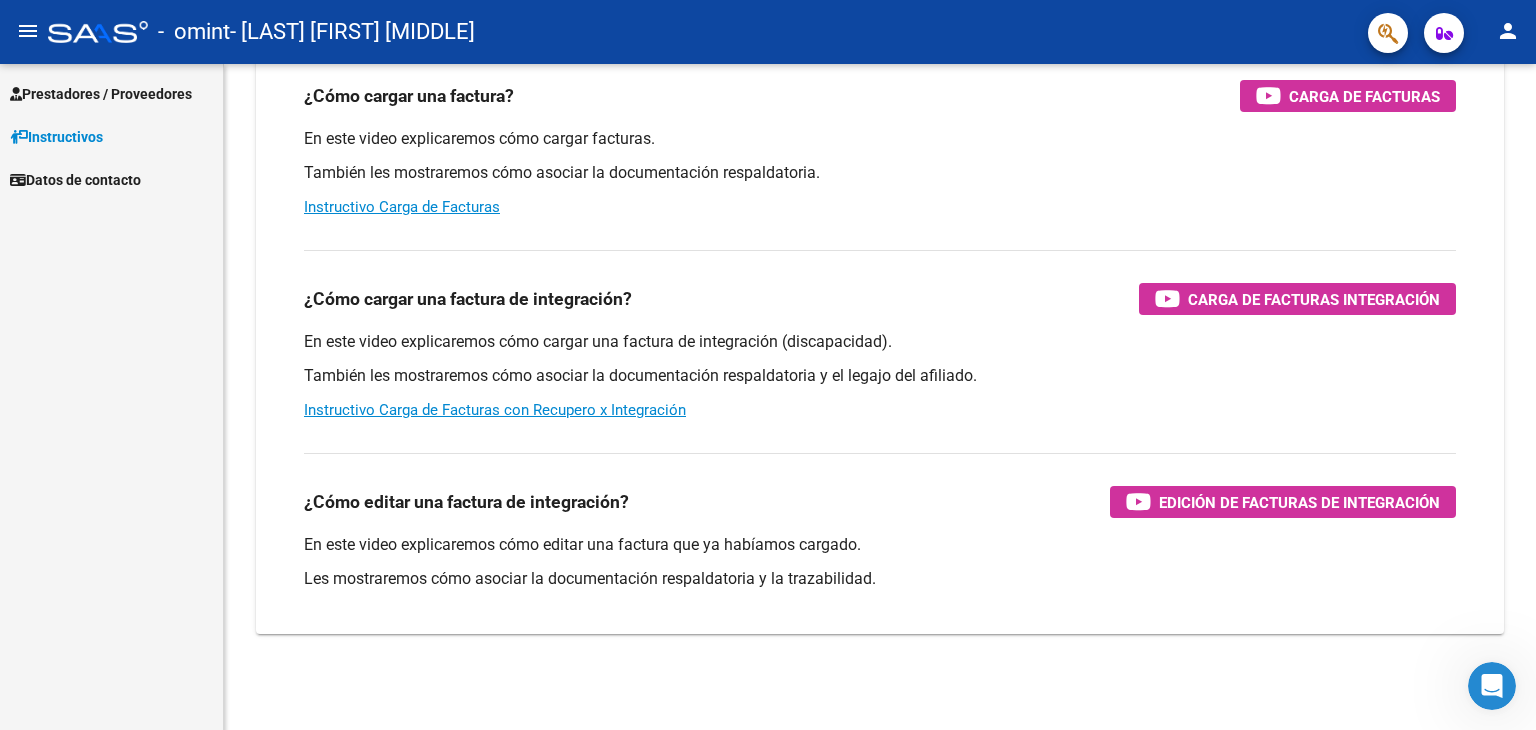 click on "menu" 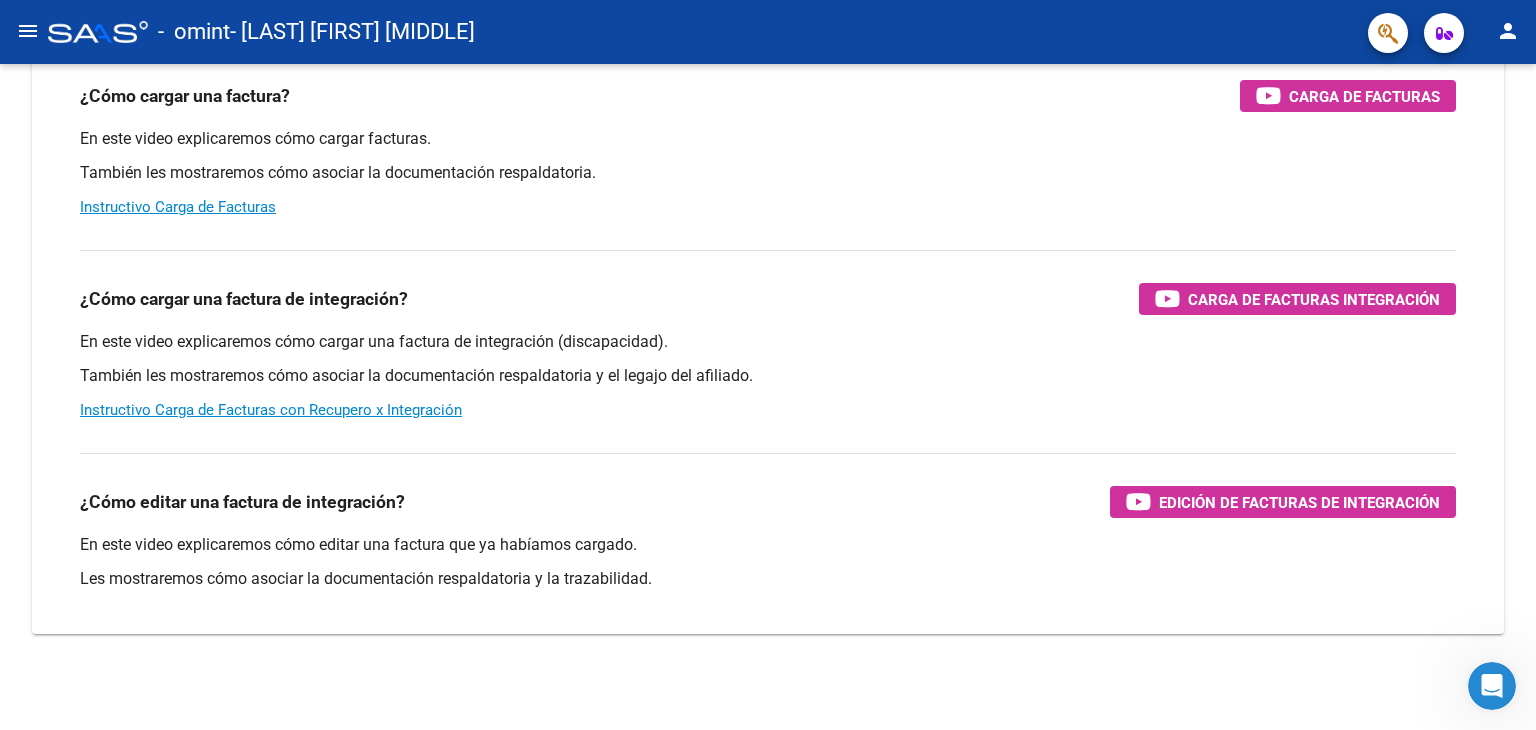 click on "menu" 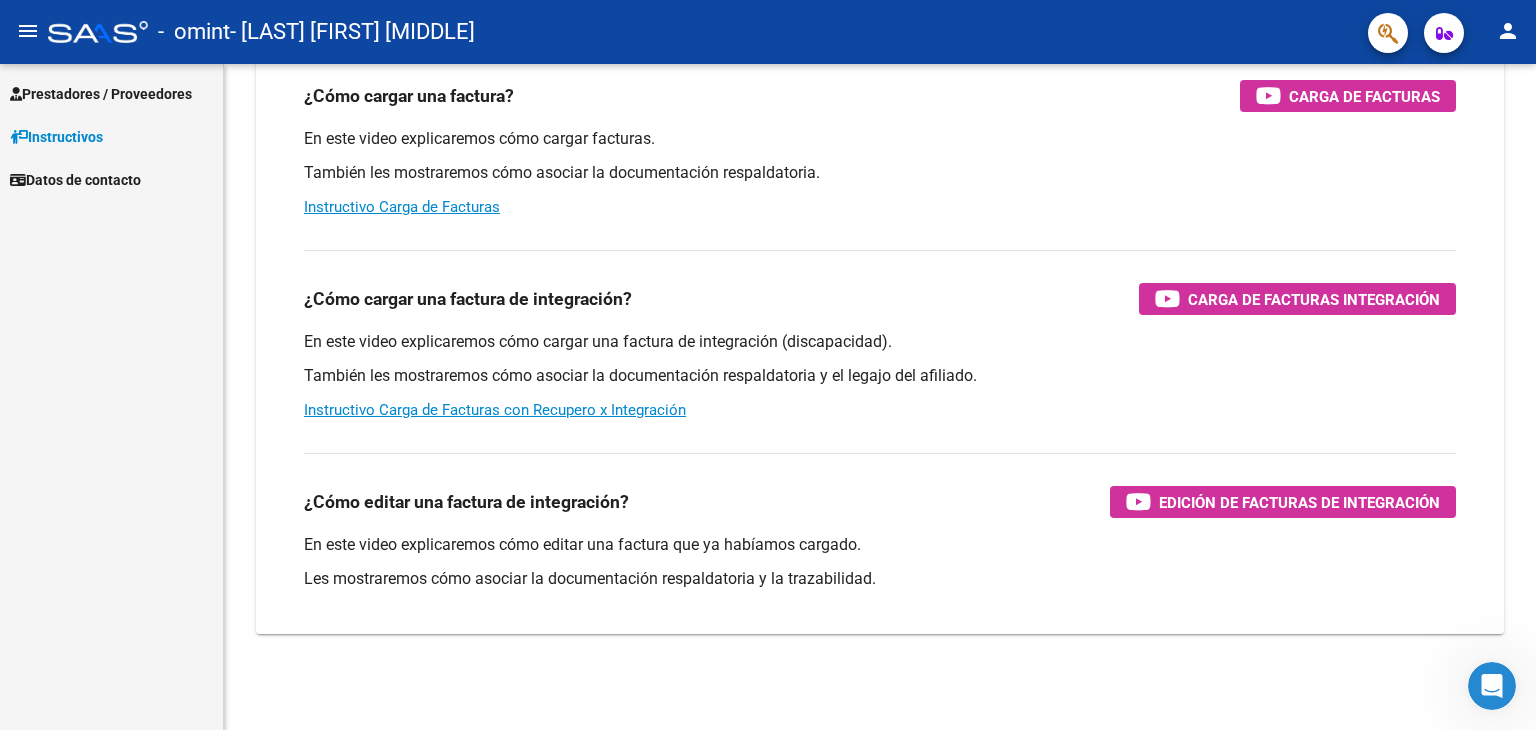 click on "menu" 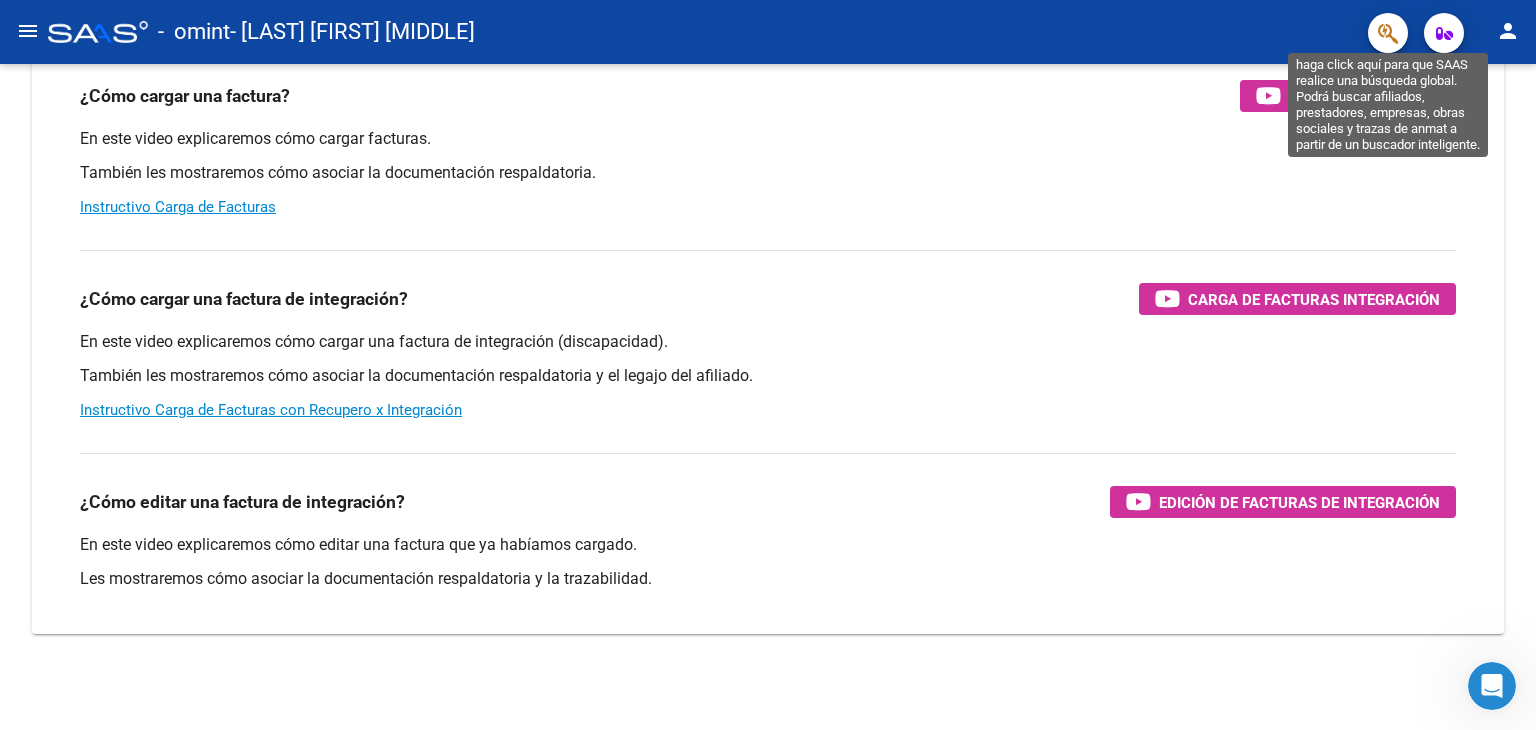 click 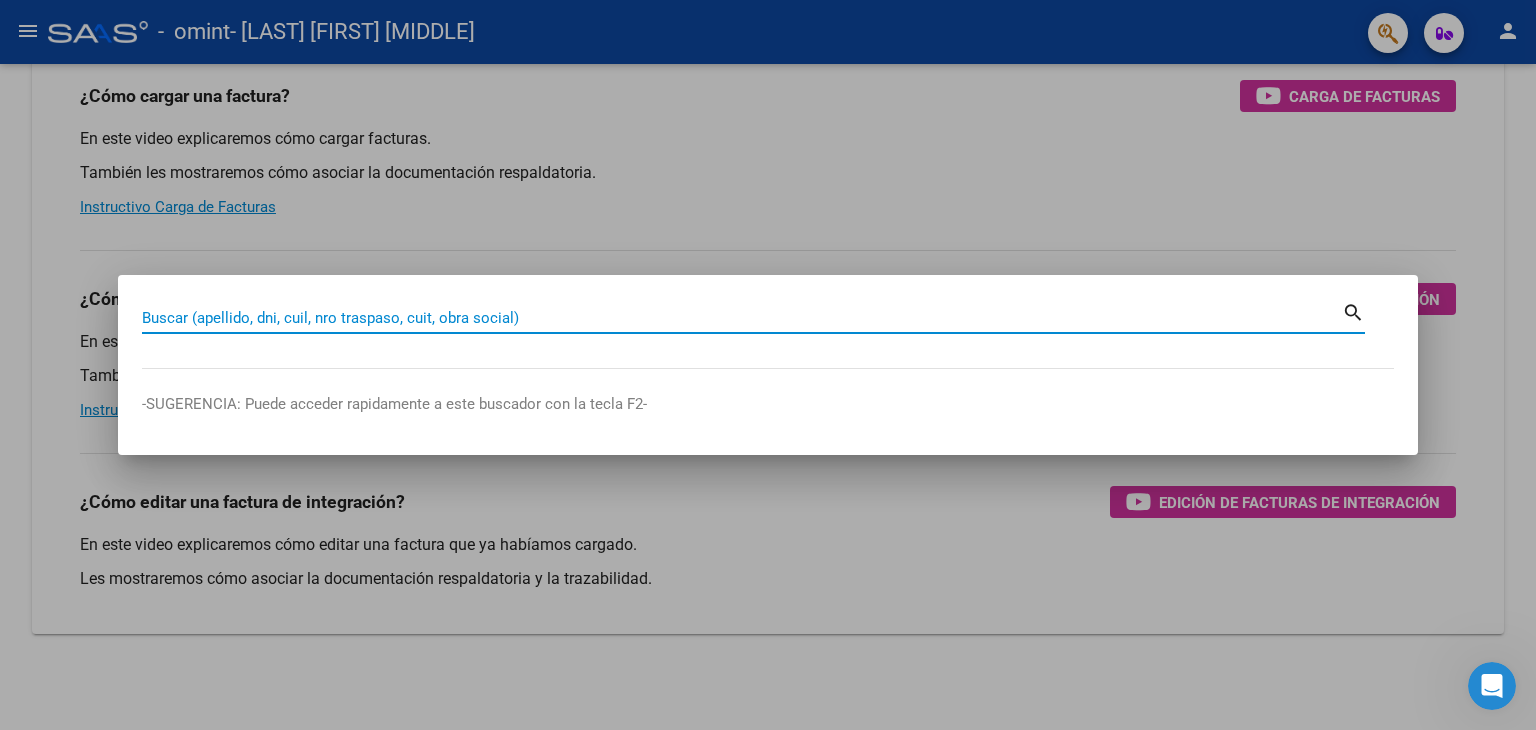 click at bounding box center [768, 365] 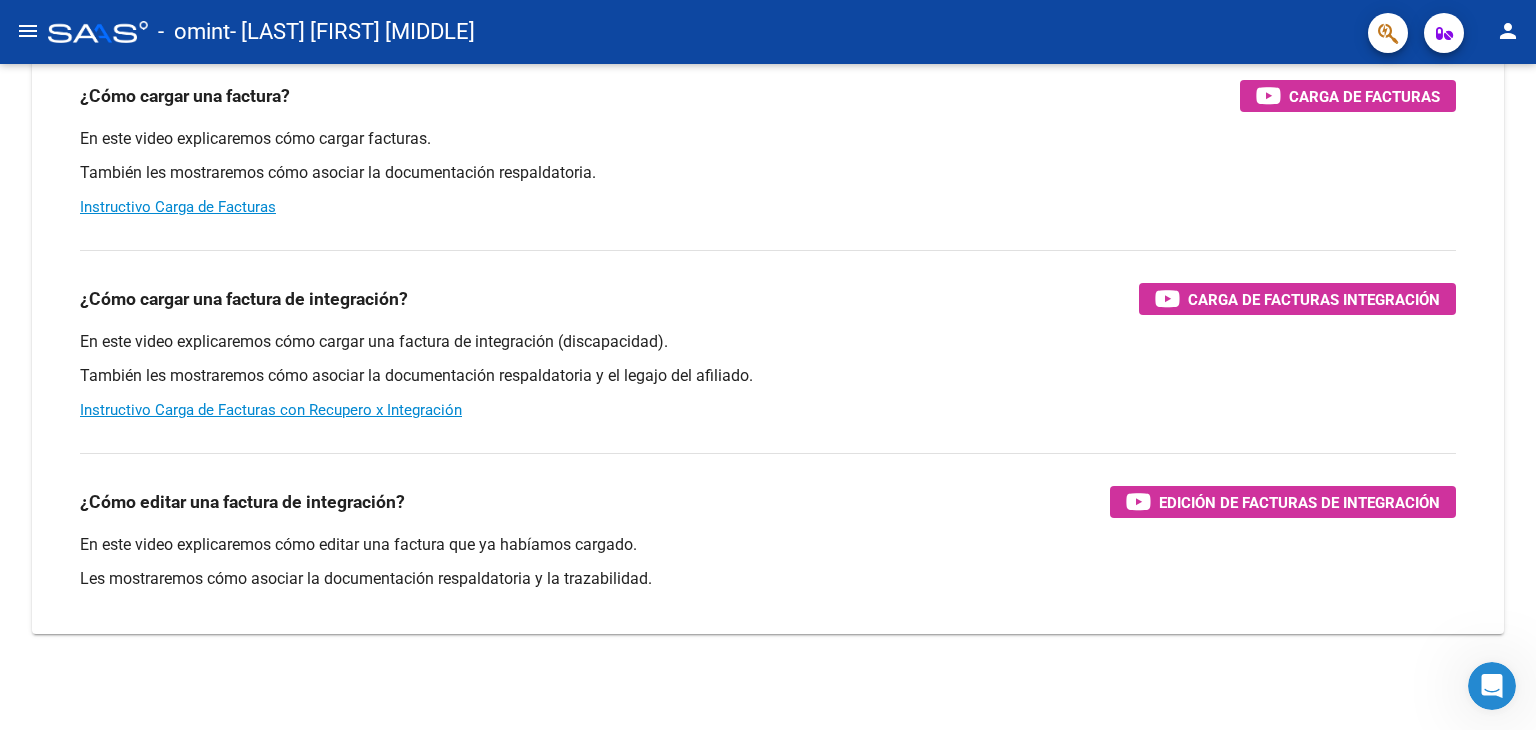 click on "person" 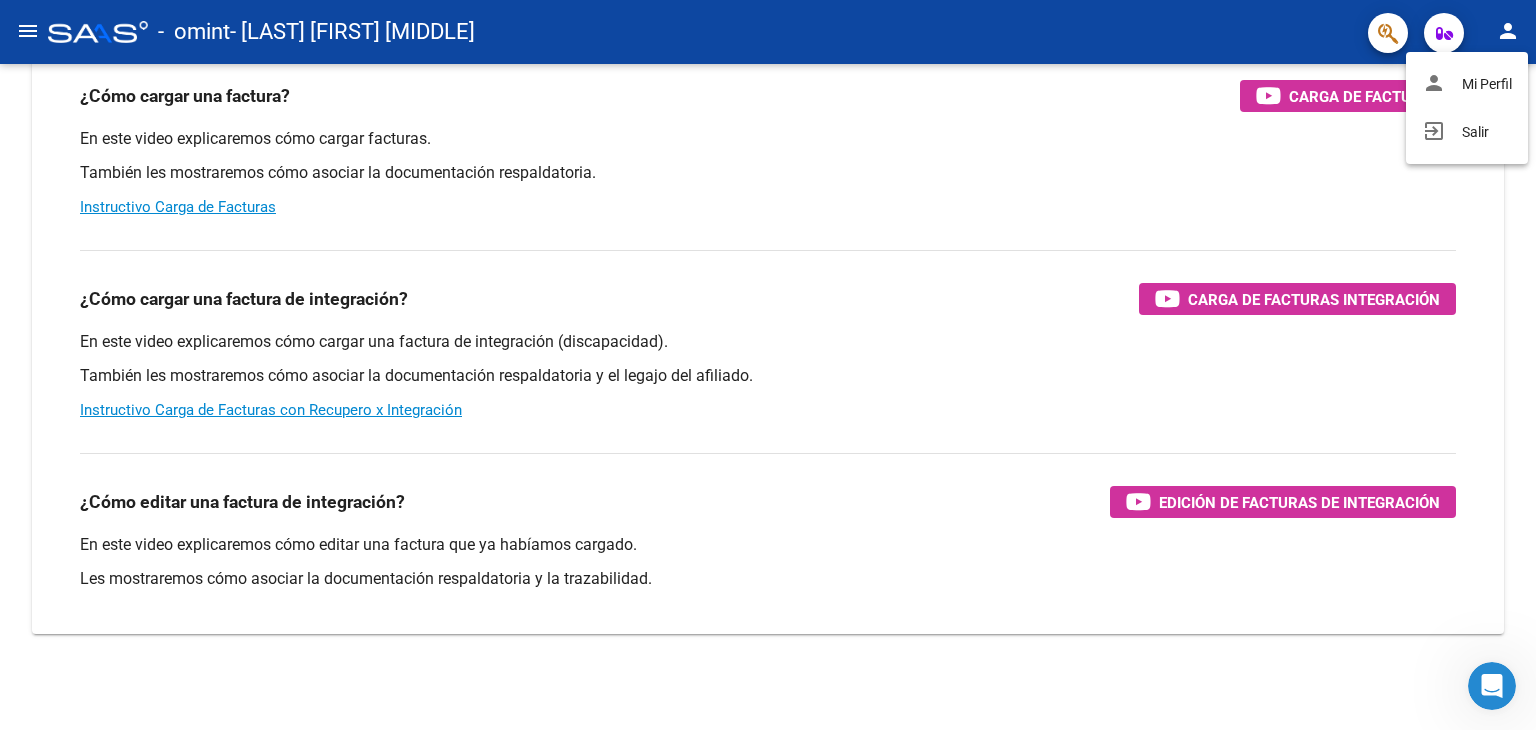click at bounding box center [768, 365] 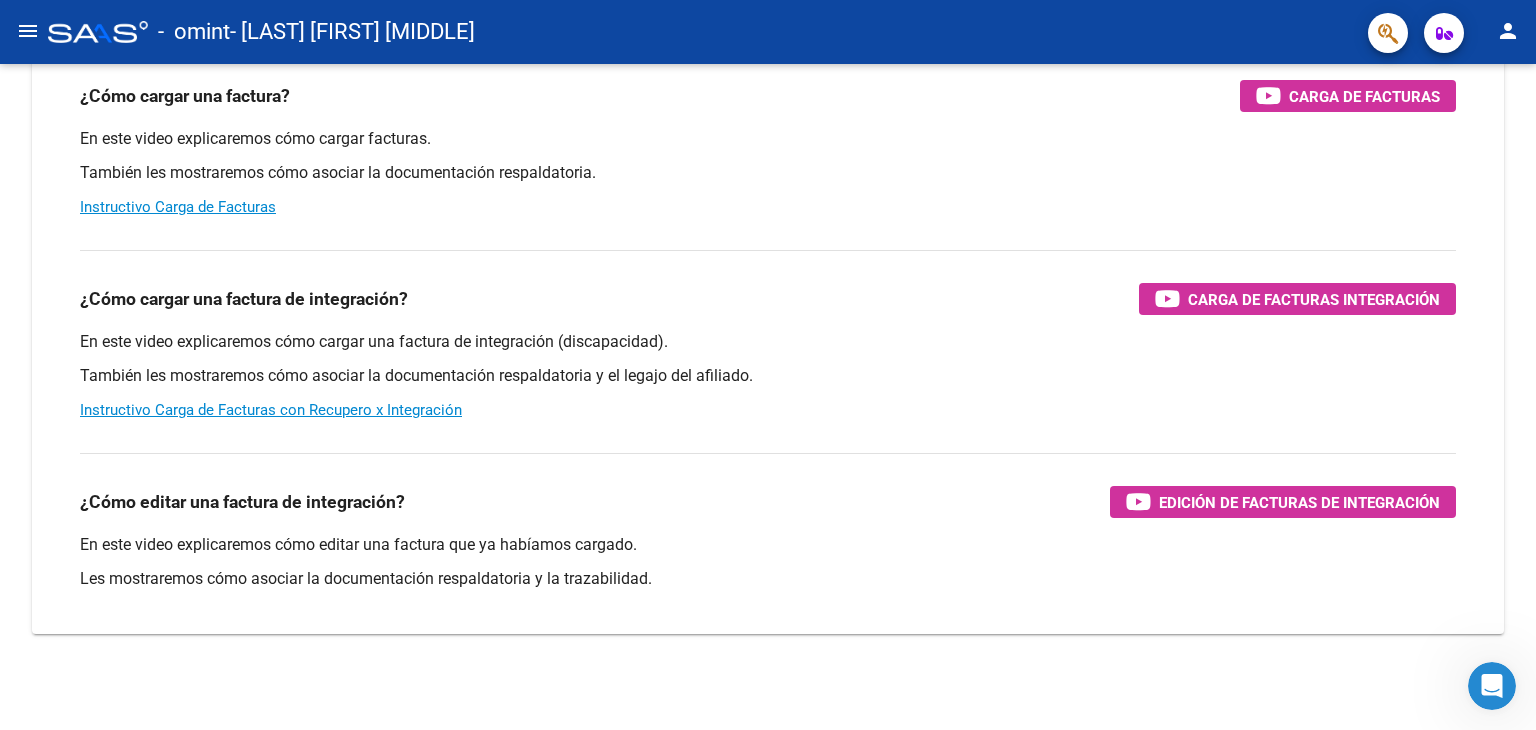 click 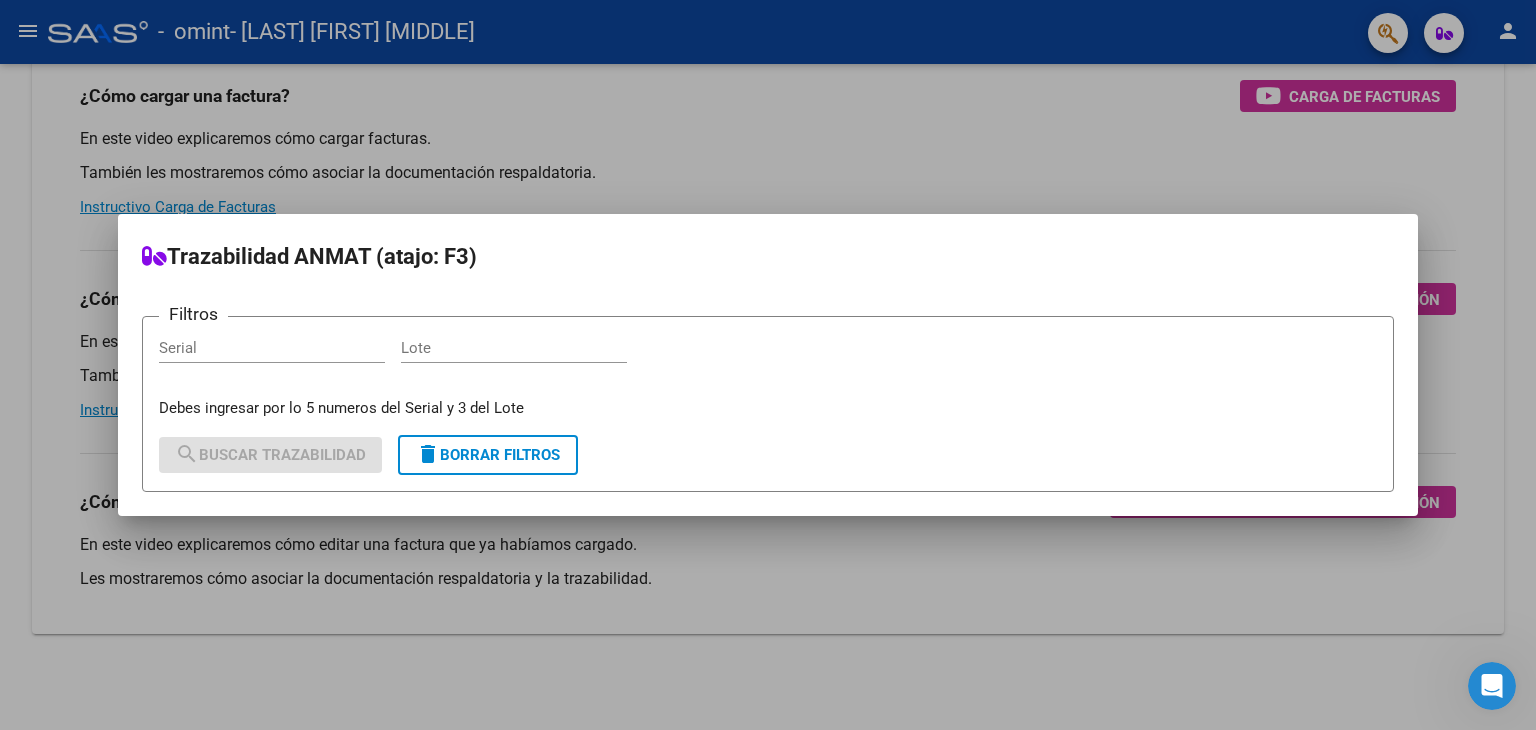 click at bounding box center [768, 365] 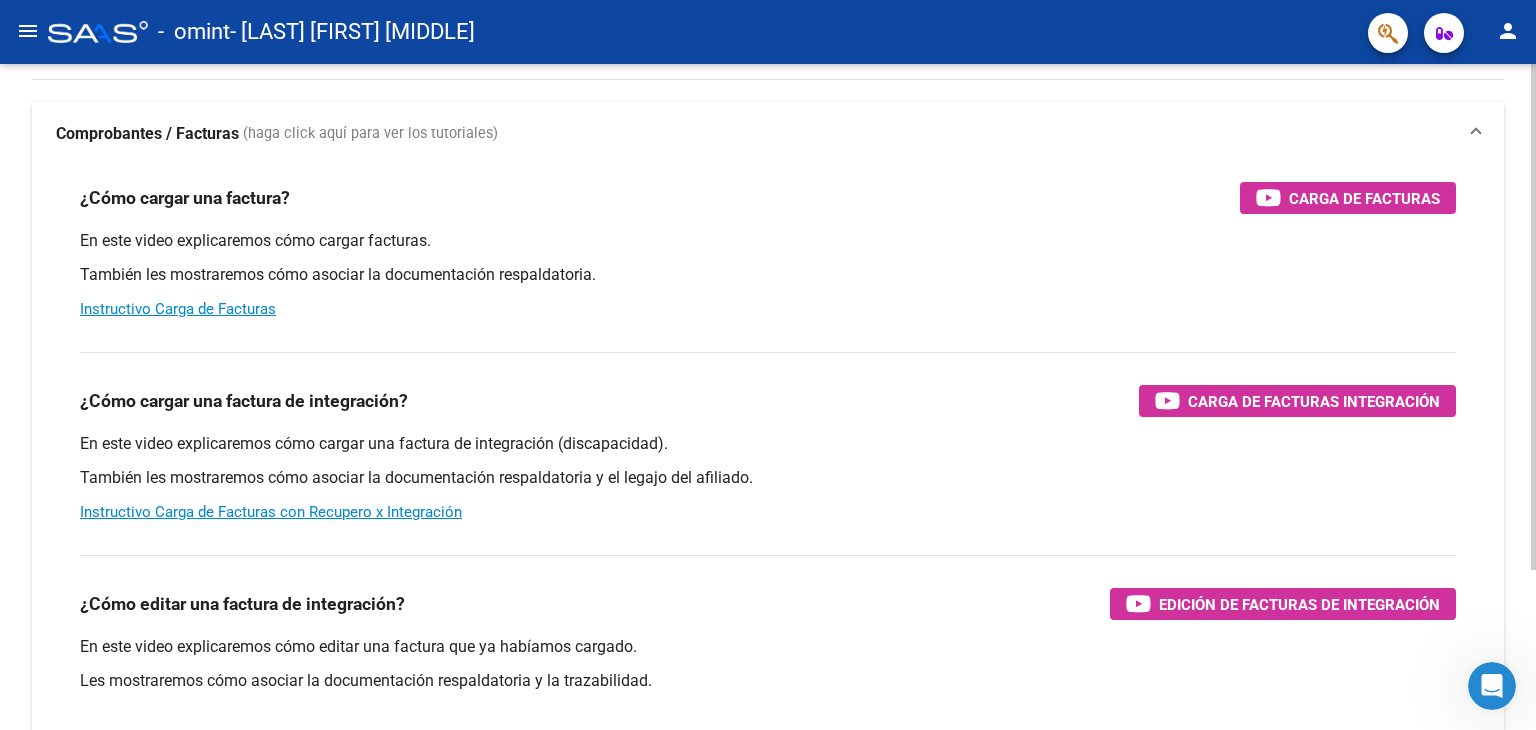 scroll, scrollTop: 0, scrollLeft: 0, axis: both 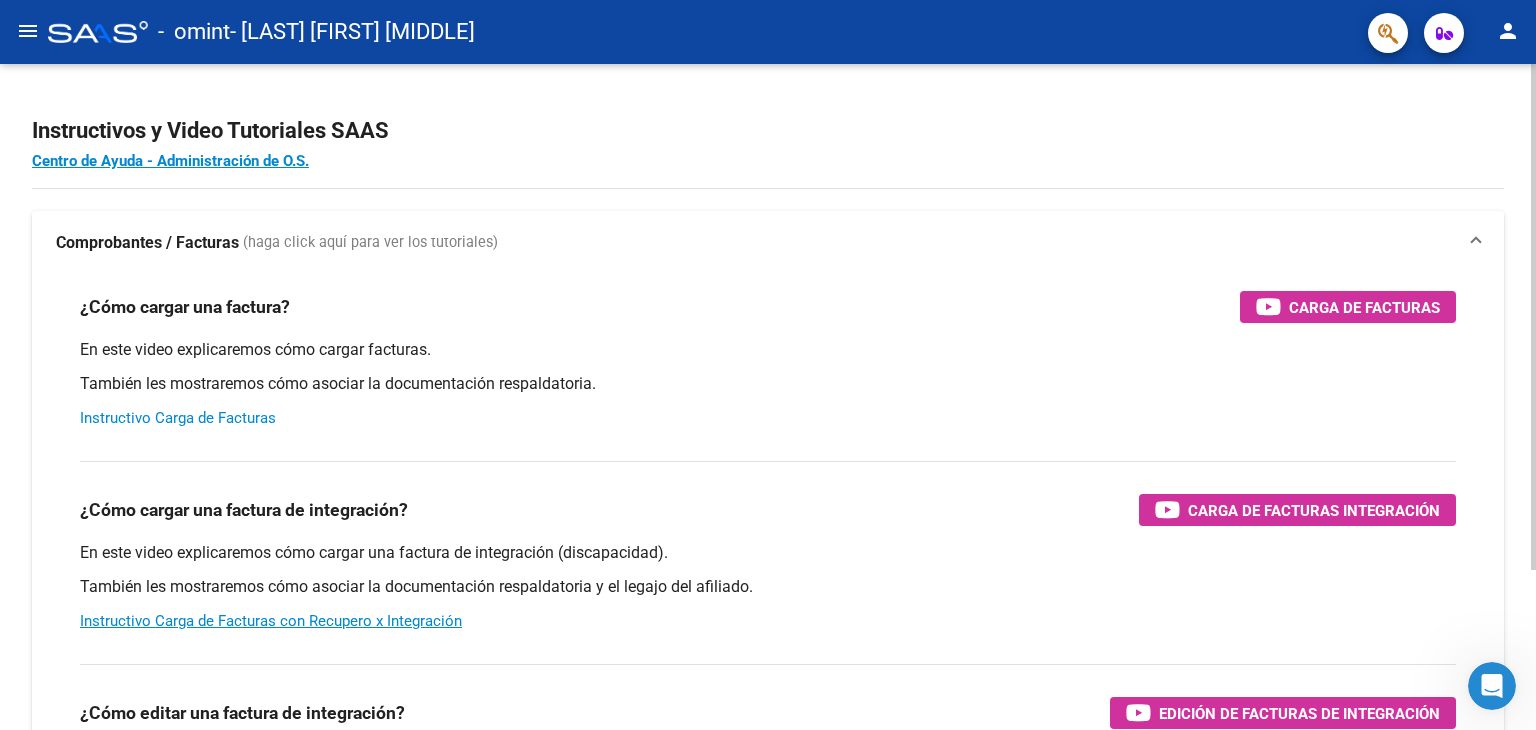 click on "Instructivo Carga de Facturas" at bounding box center [178, 418] 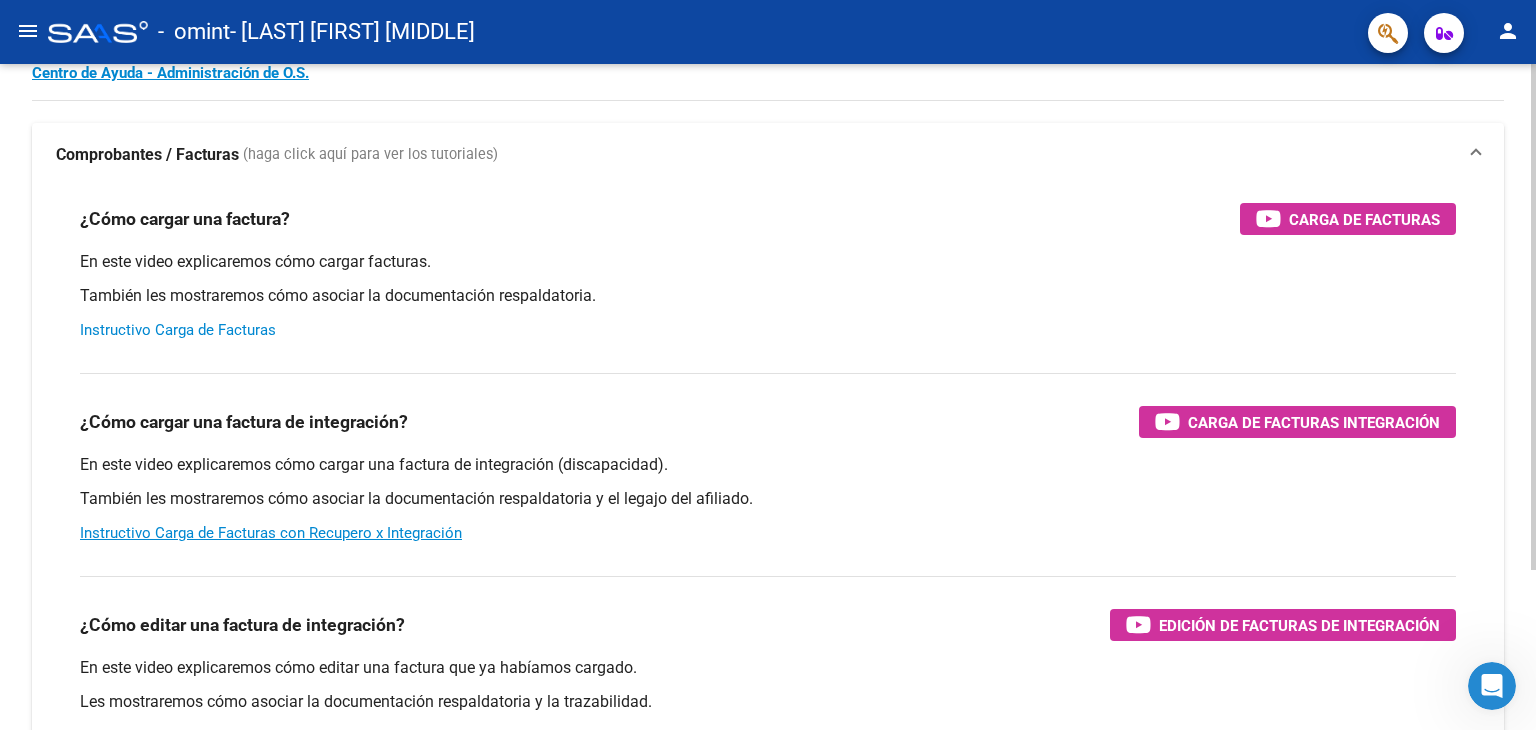 scroll, scrollTop: 211, scrollLeft: 0, axis: vertical 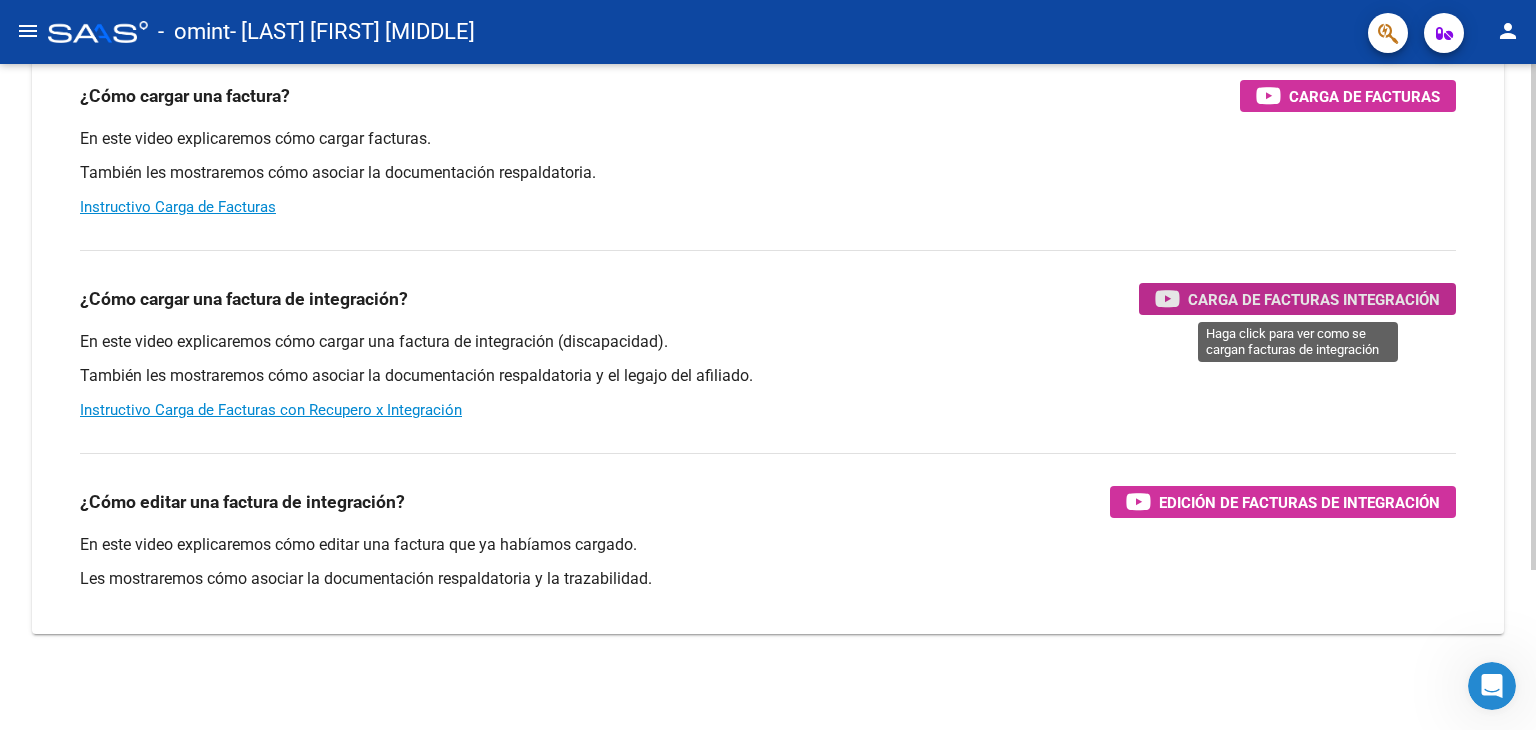 click on "Carga de Facturas Integración" at bounding box center [1297, 299] 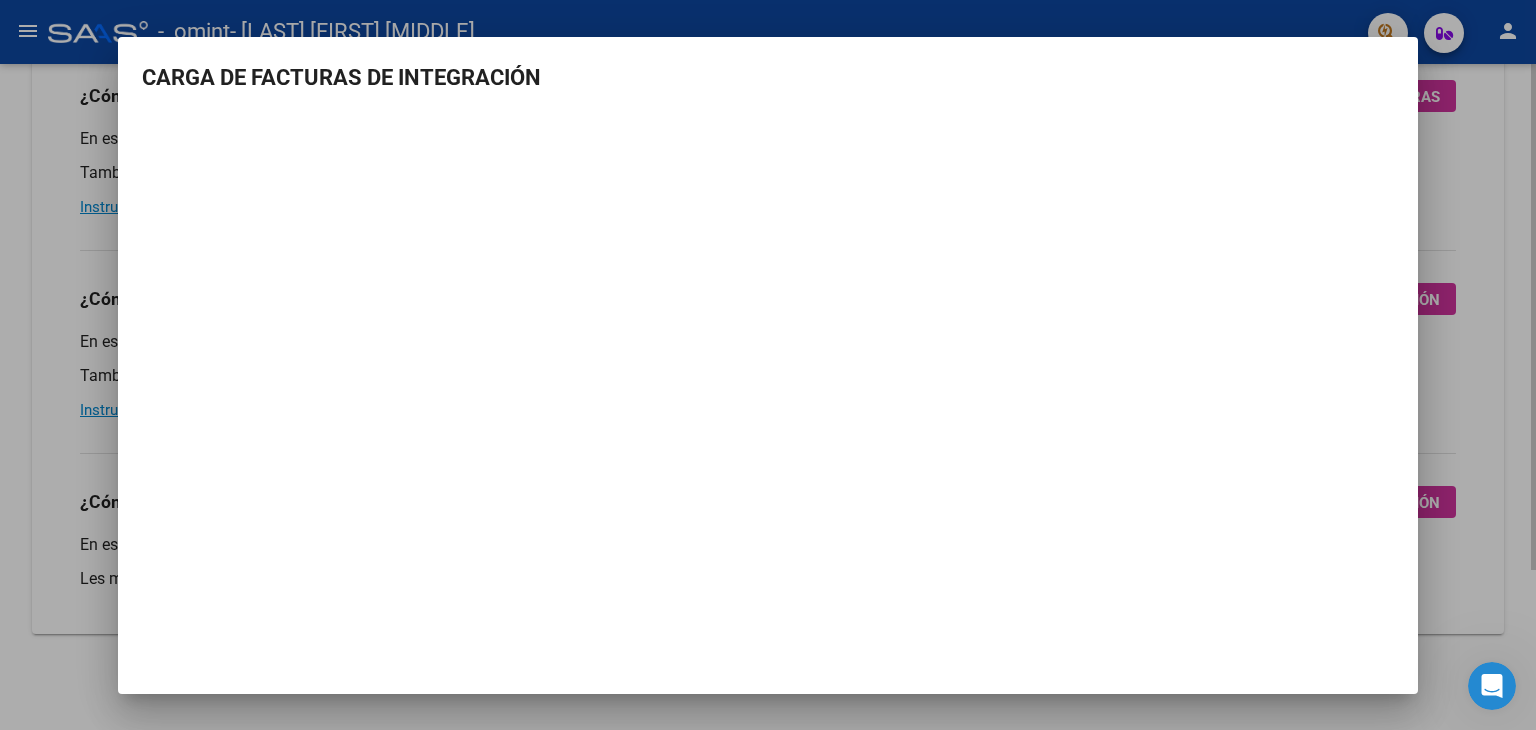 drag, startPoint x: 1468, startPoint y: 153, endPoint x: 1444, endPoint y: 157, distance: 24.33105 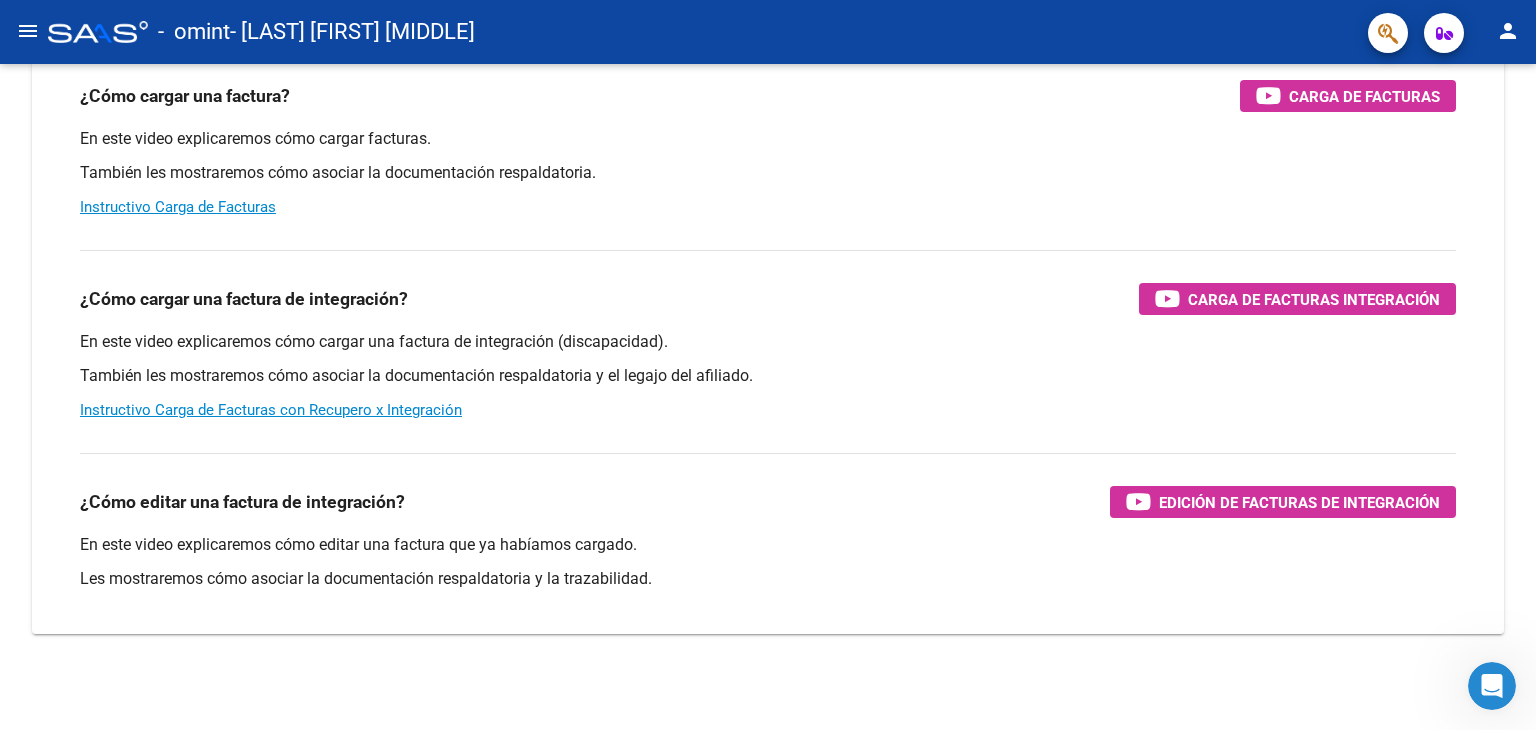 click on "menu -   omint   - [LAST] [FIRST] [MIDDLE] person" 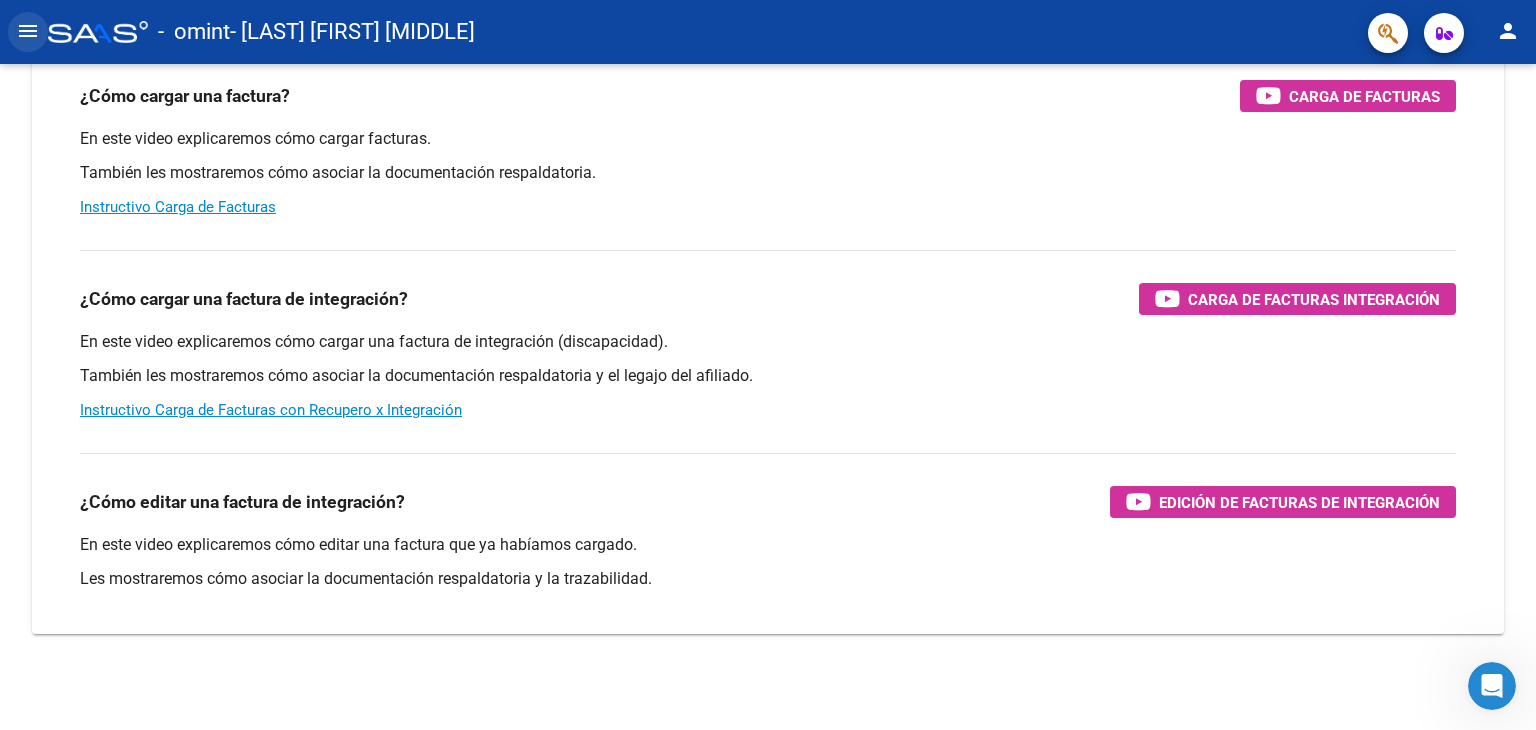 click on "menu" 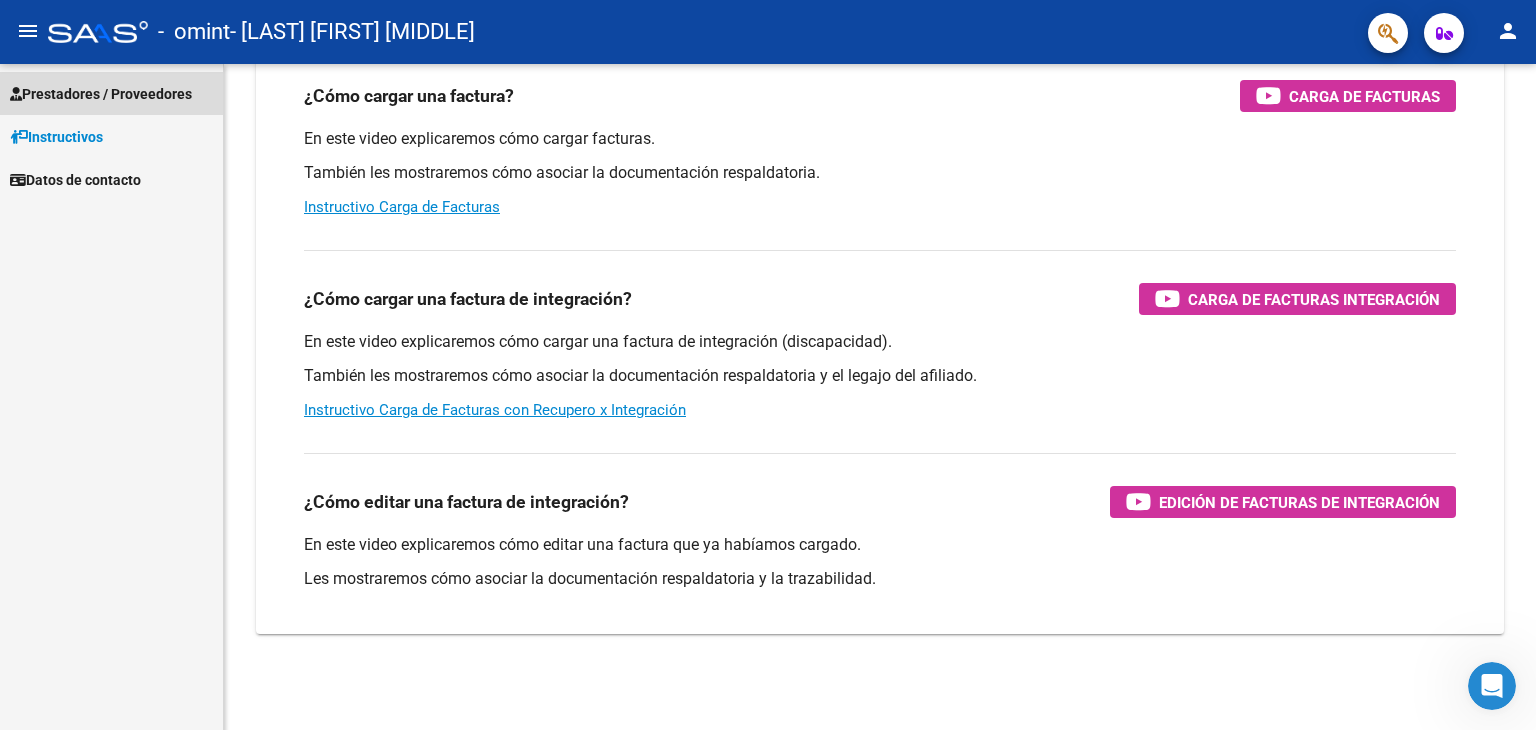 click on "Prestadores / Proveedores" at bounding box center (101, 94) 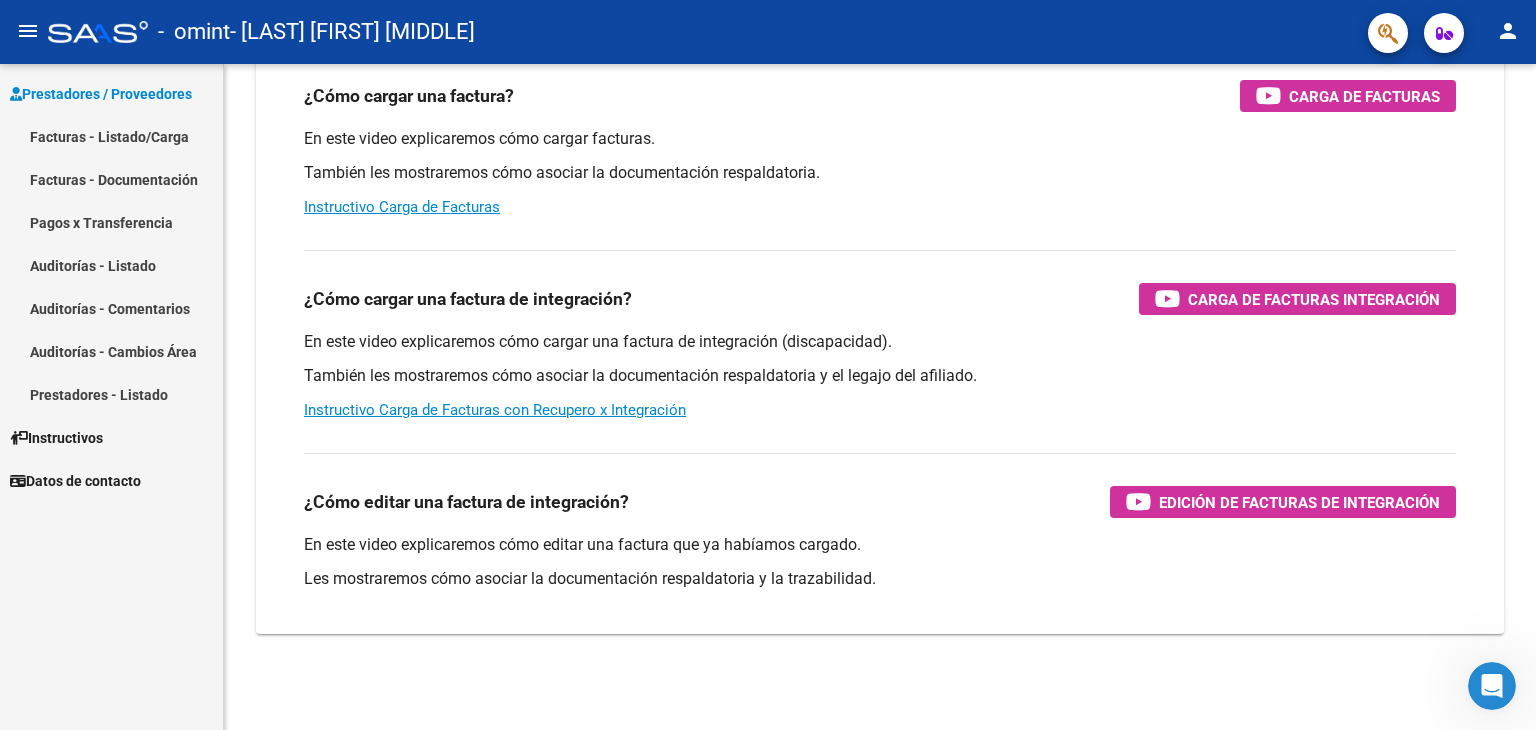 click on "Facturas - Listado/Carga" at bounding box center (111, 136) 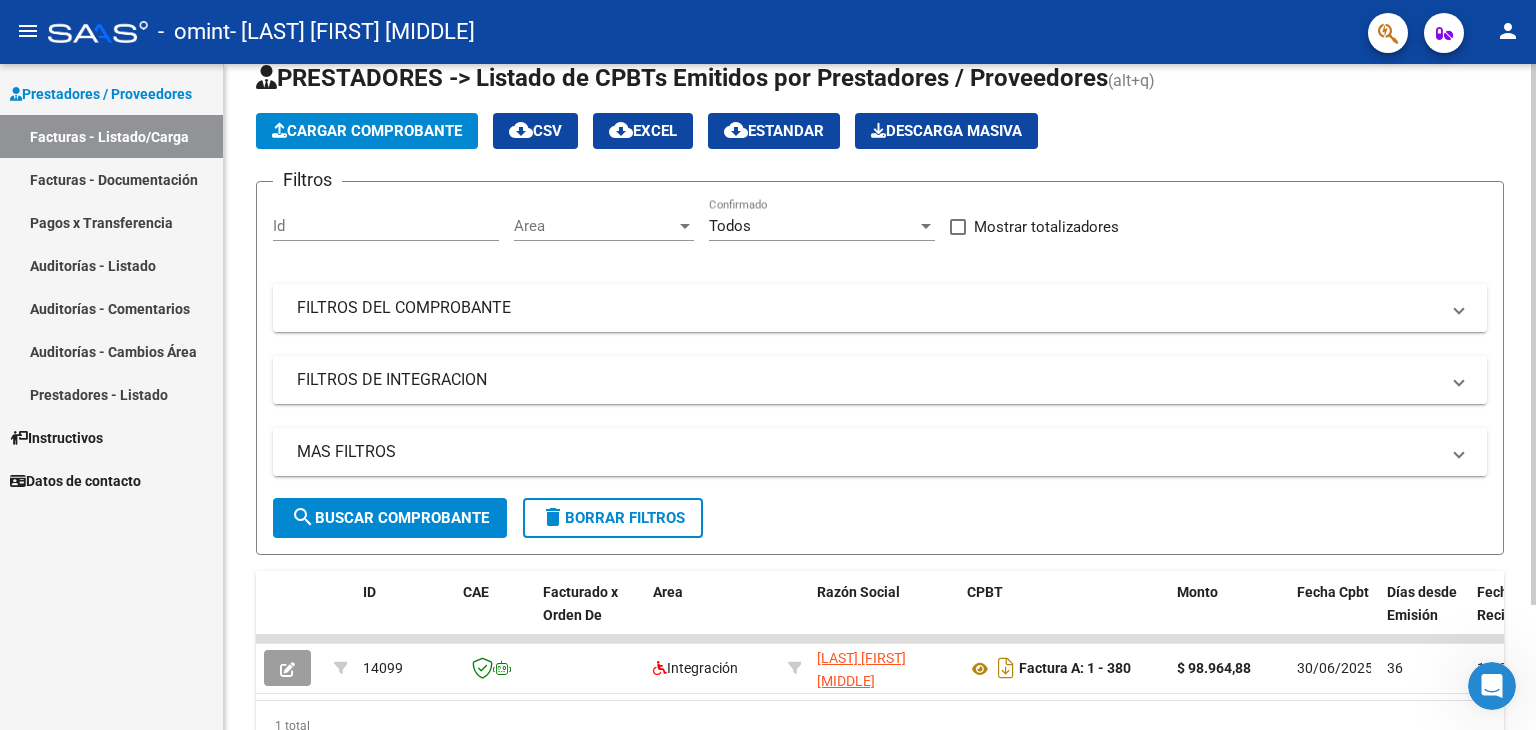 scroll, scrollTop: 153, scrollLeft: 0, axis: vertical 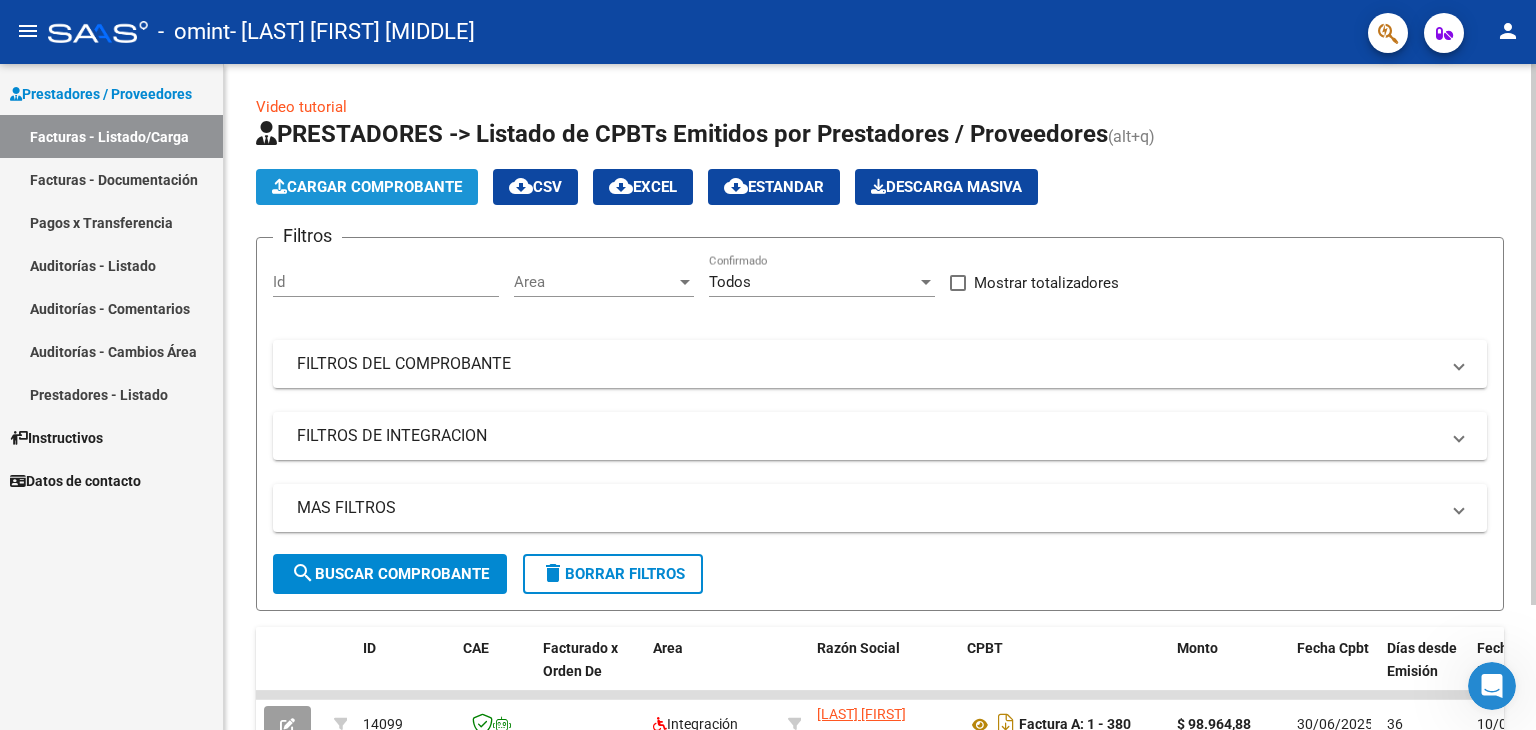 click on "Cargar Comprobante" 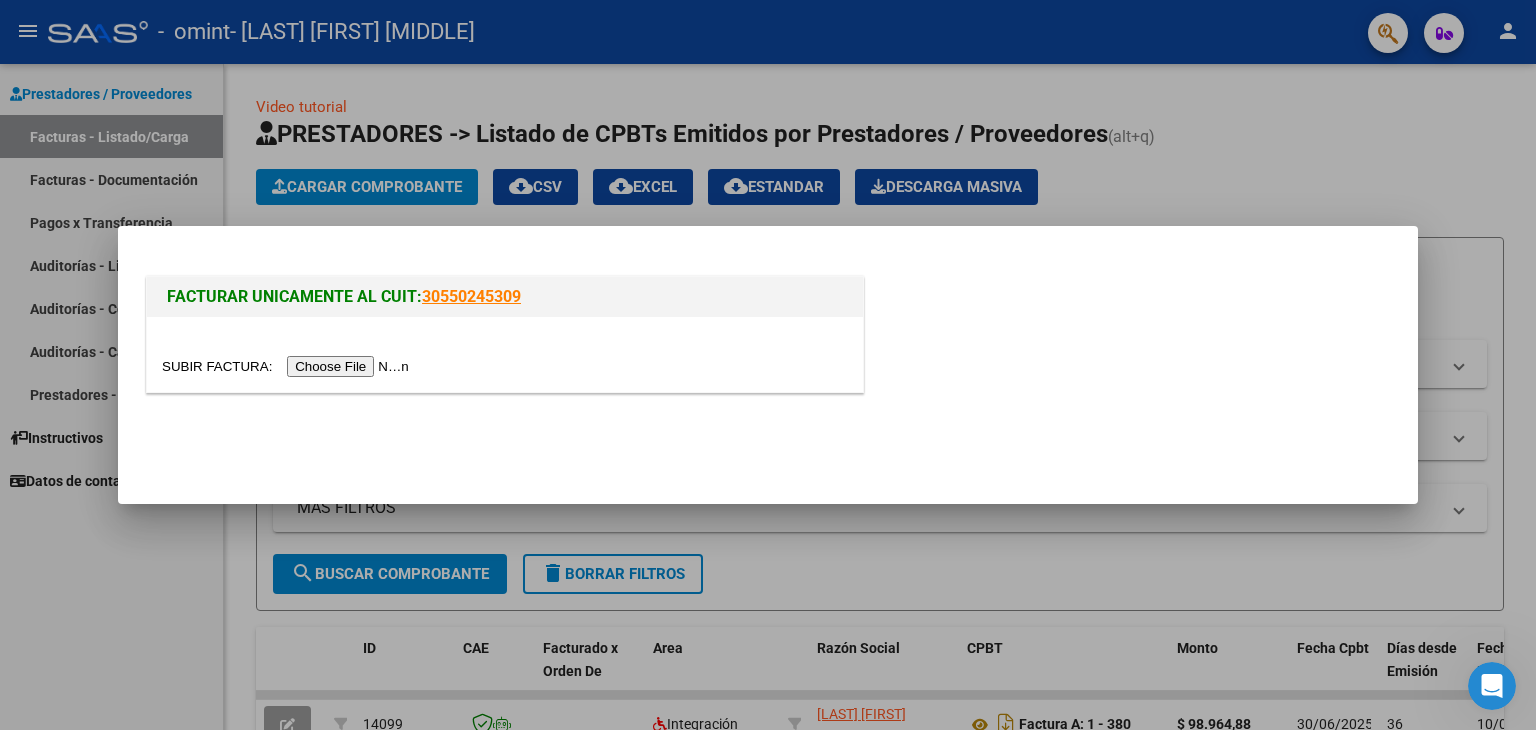 click at bounding box center (288, 366) 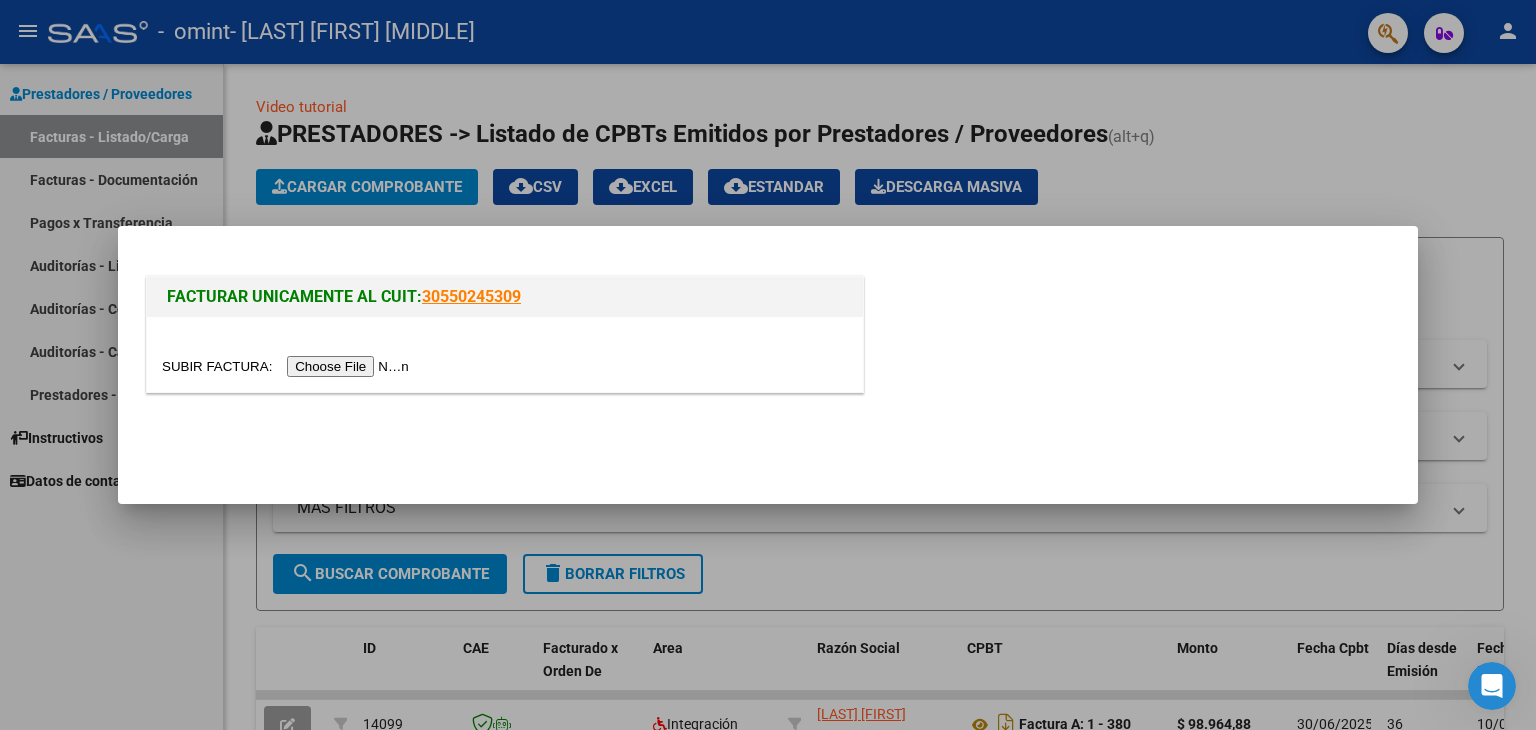 click at bounding box center (288, 366) 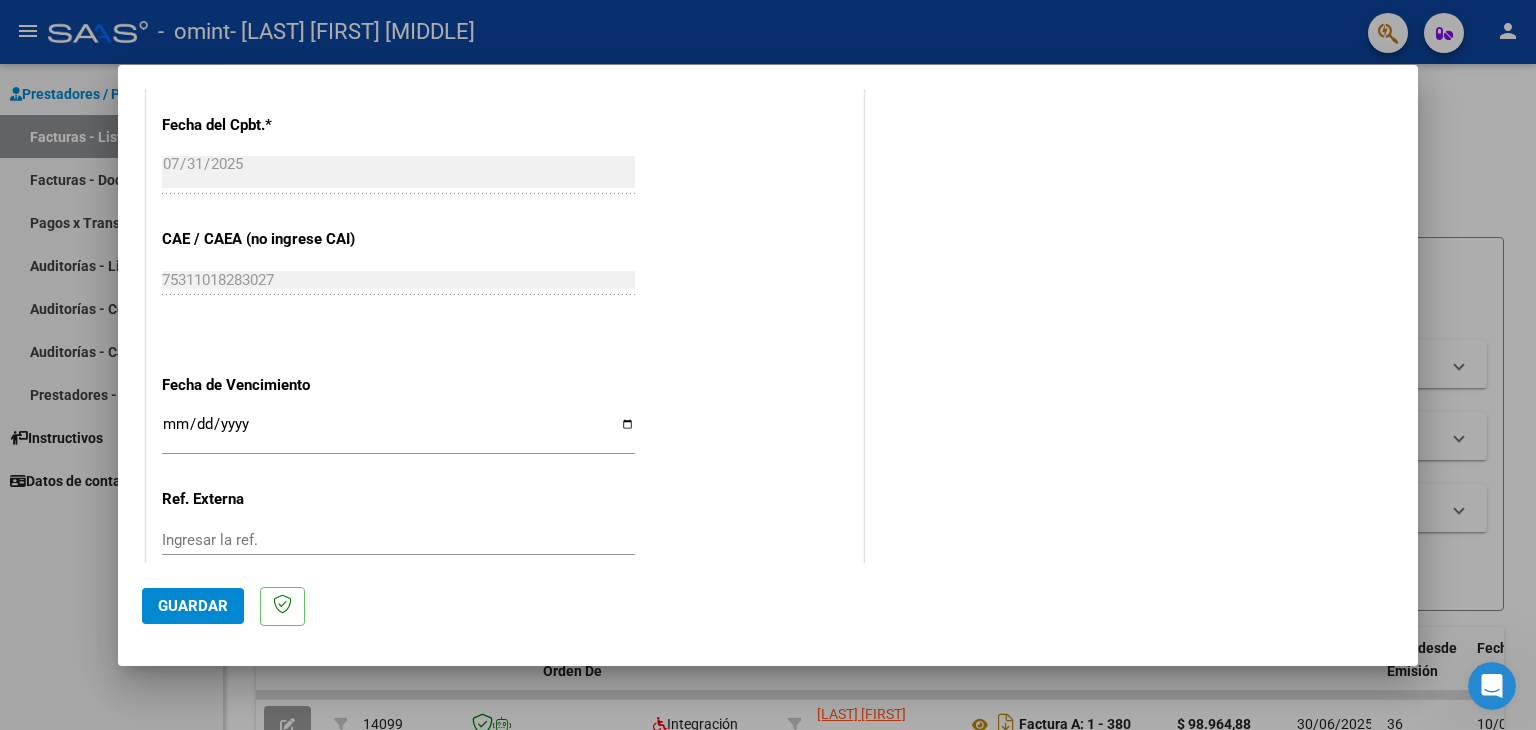scroll, scrollTop: 1145, scrollLeft: 0, axis: vertical 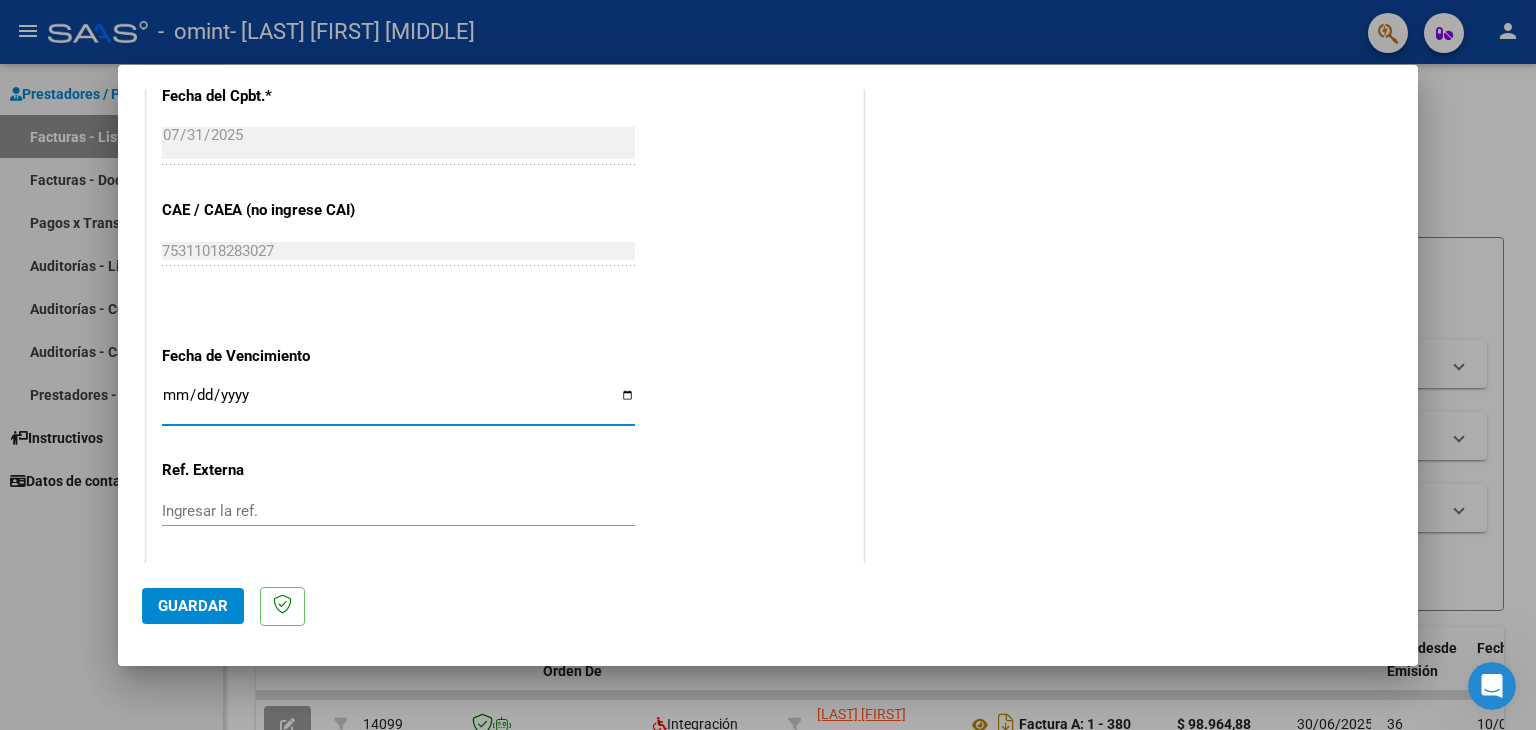 click on "Ingresar la fecha" at bounding box center (398, 403) 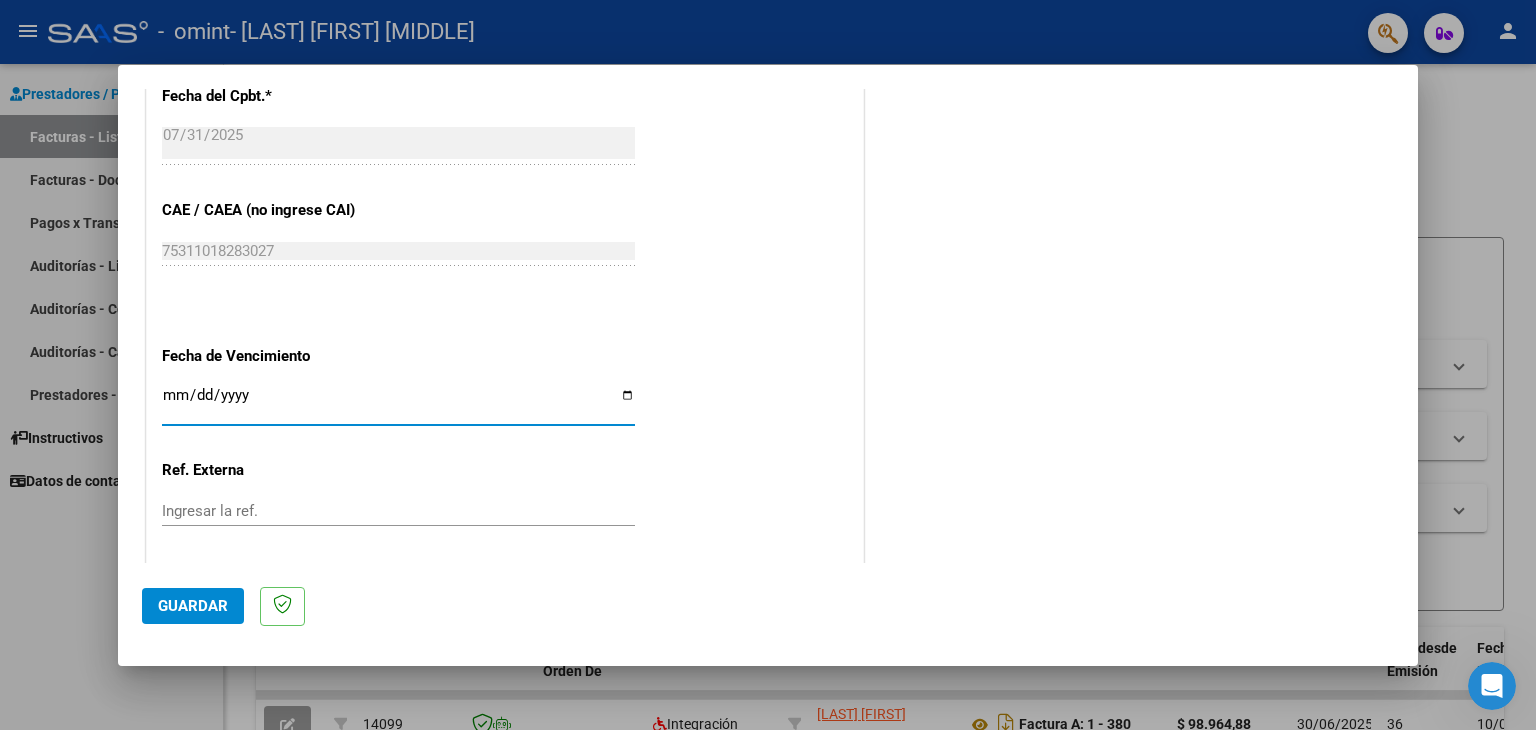 type on "[DATE]" 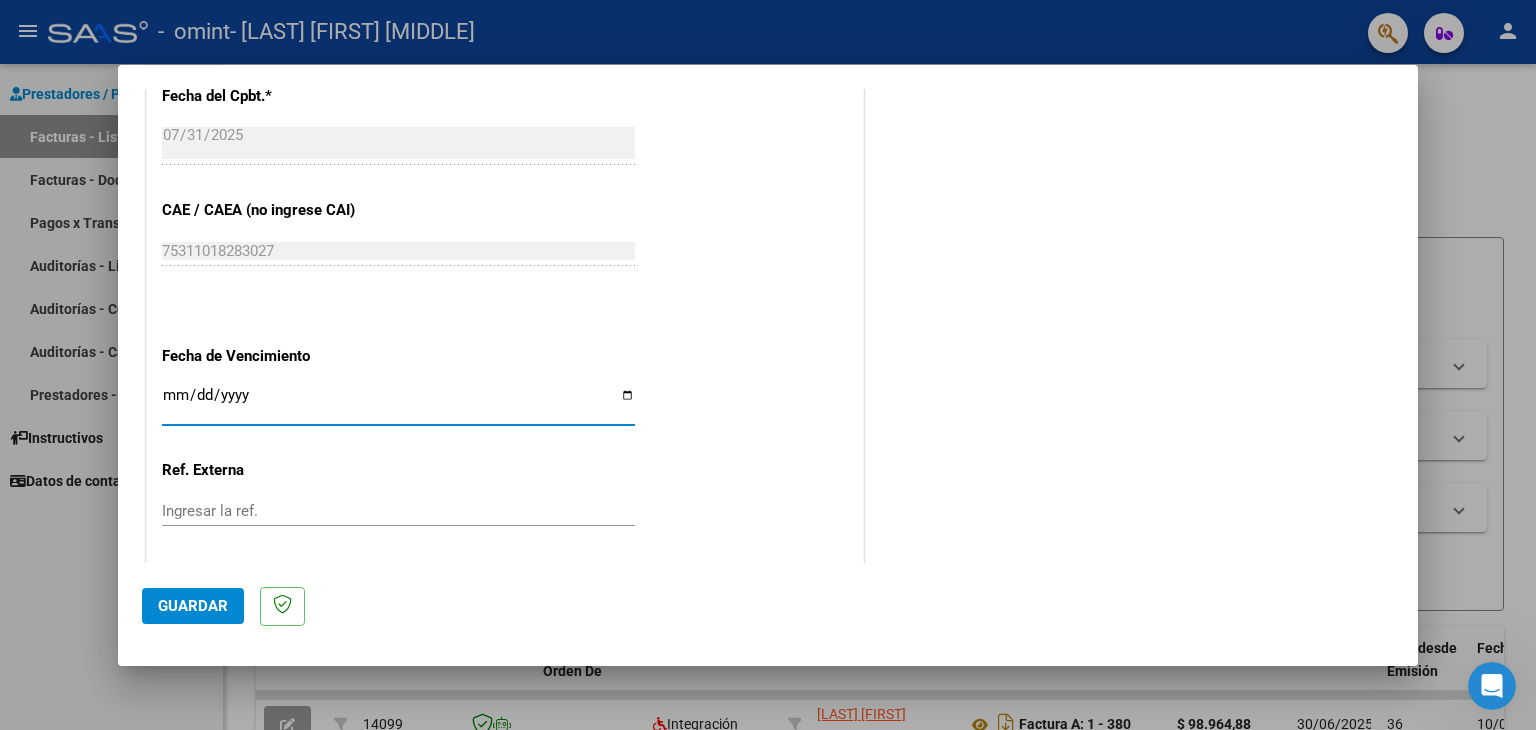 click on "[DATE]" at bounding box center [398, 403] 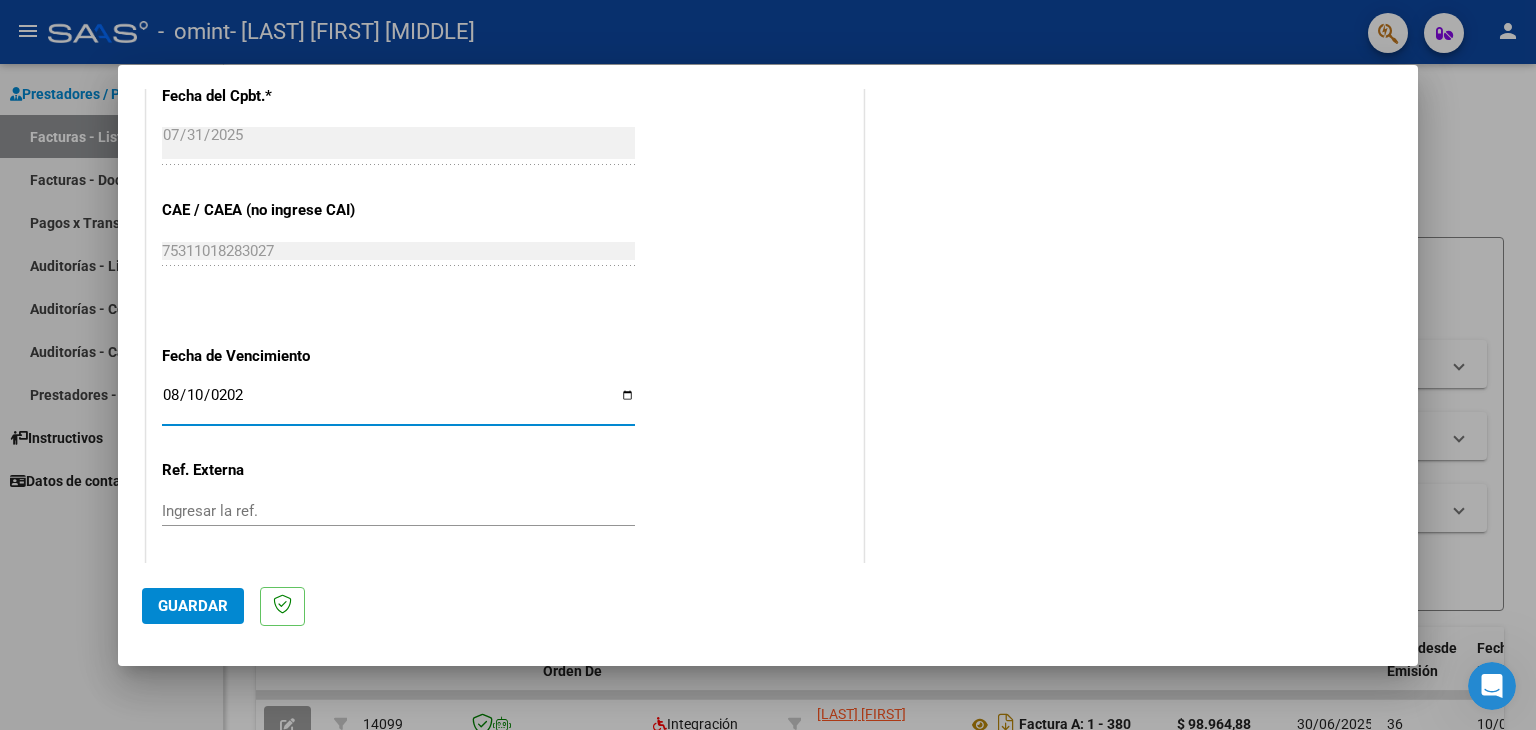 type on "2025-08-10" 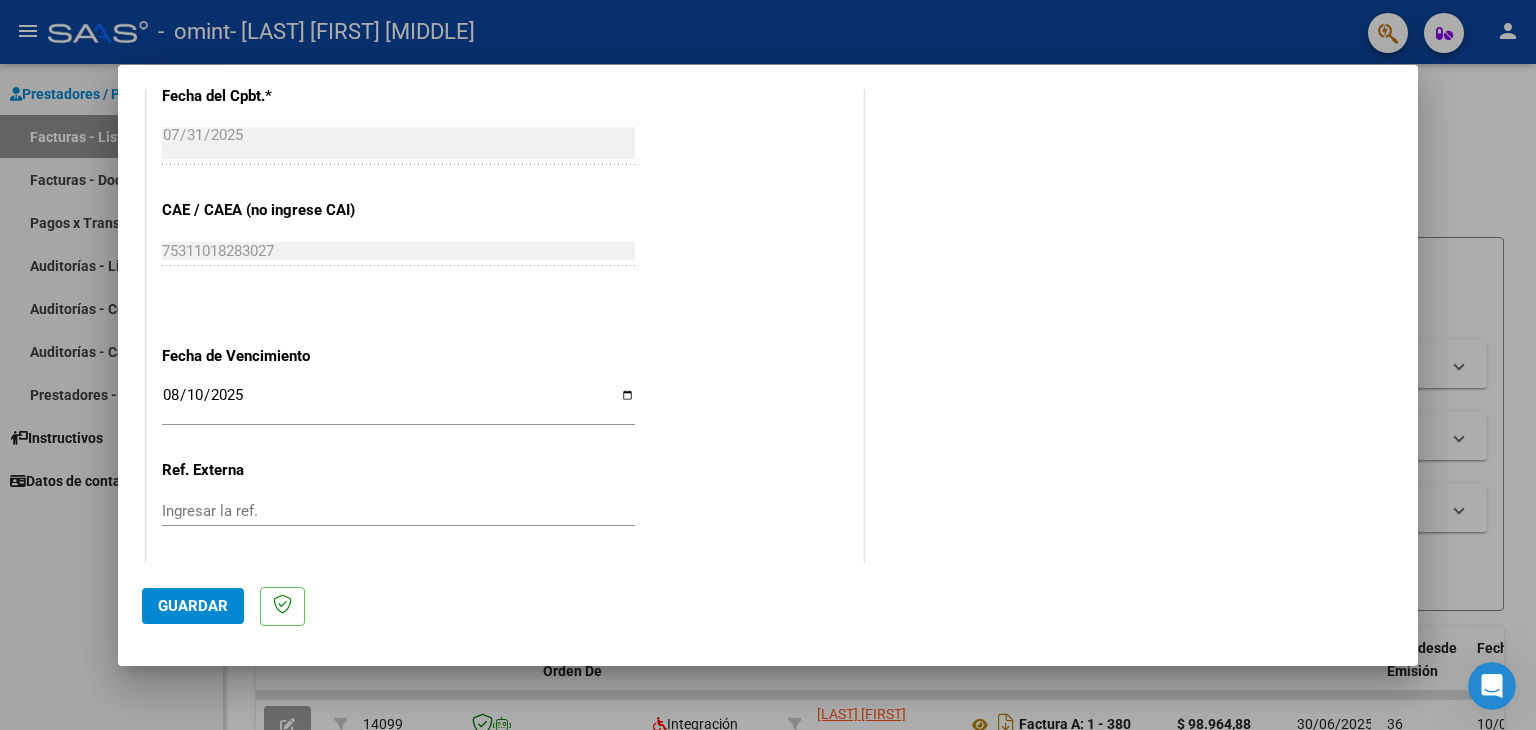 drag, startPoint x: 368, startPoint y: 492, endPoint x: 340, endPoint y: 497, distance: 28.442924 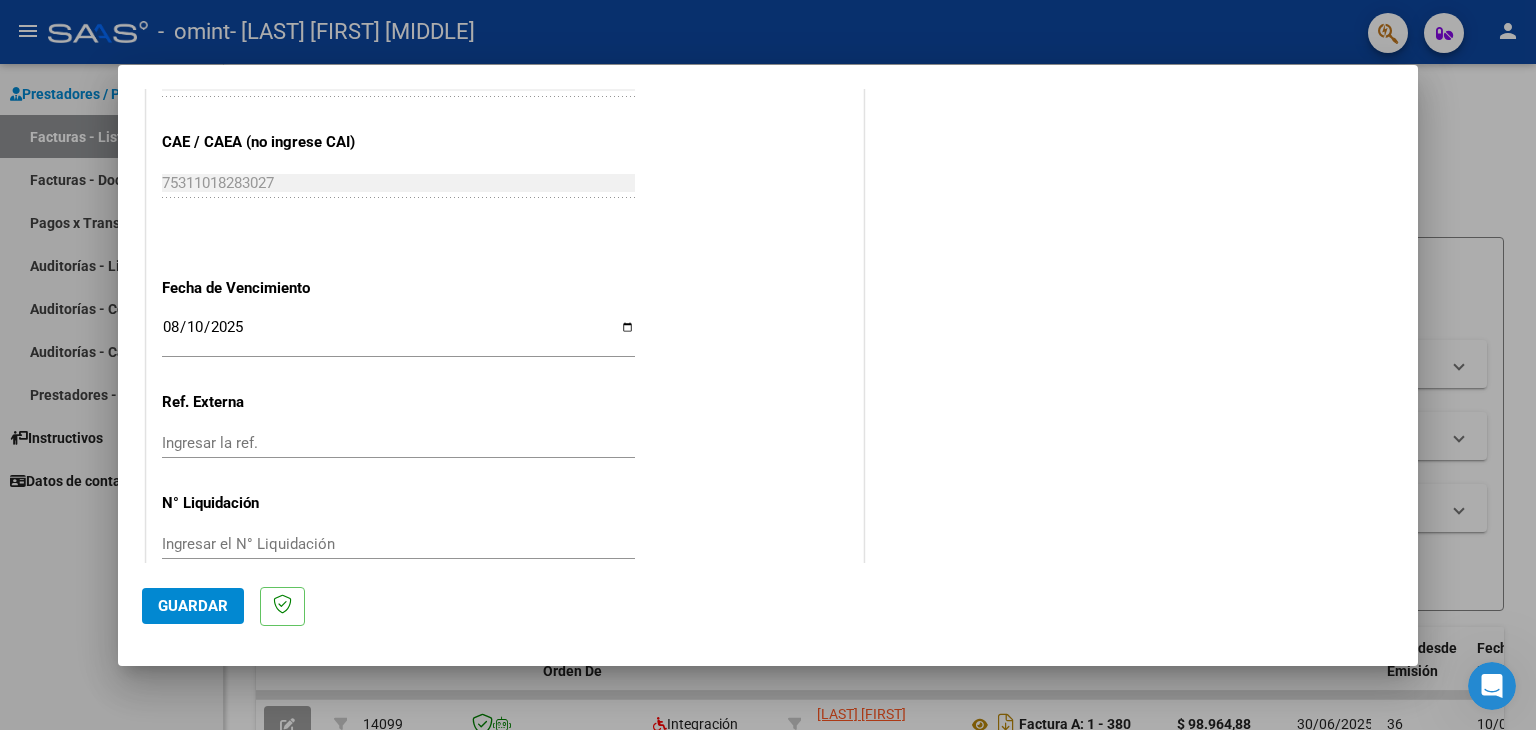 scroll, scrollTop: 1245, scrollLeft: 0, axis: vertical 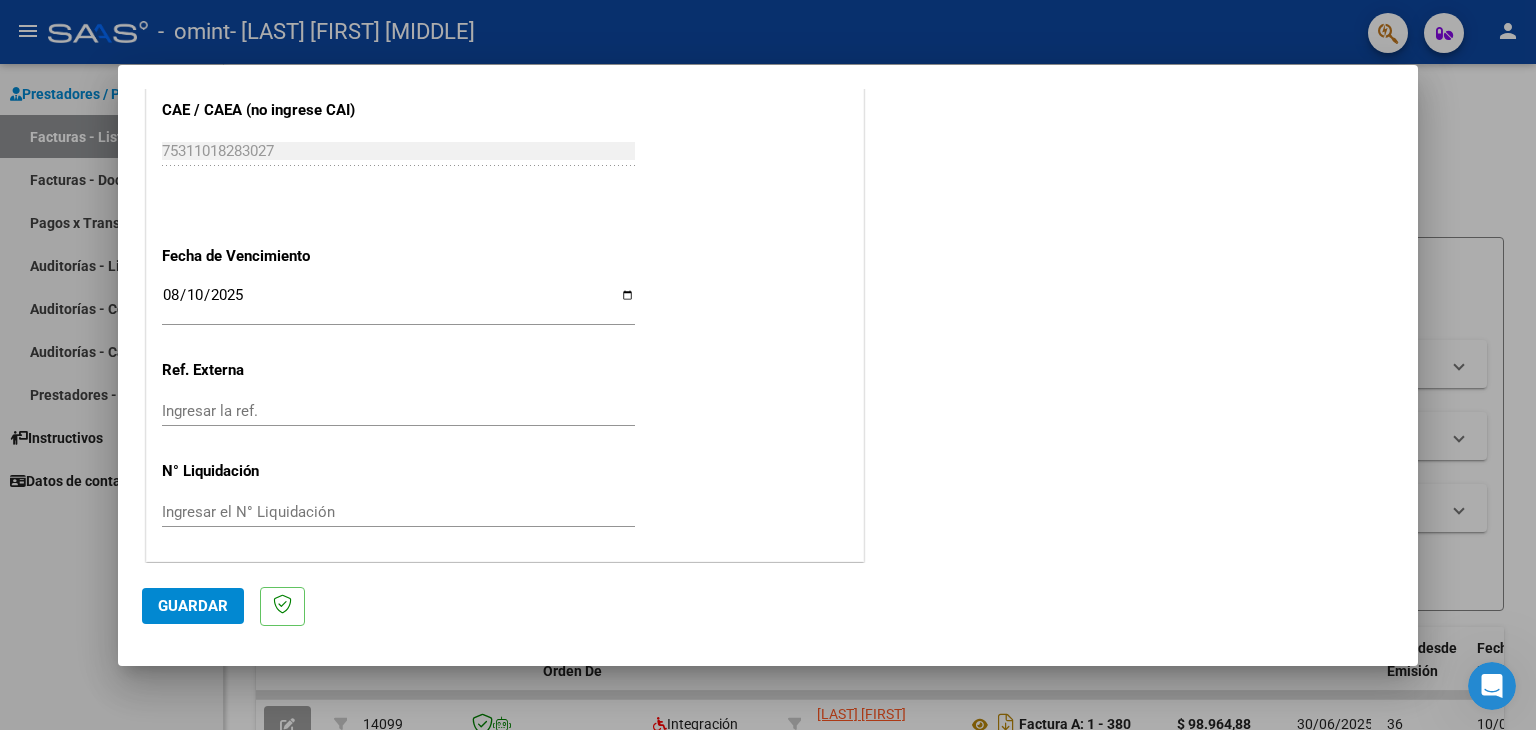 click on "Ingresar la ref." at bounding box center [398, 411] 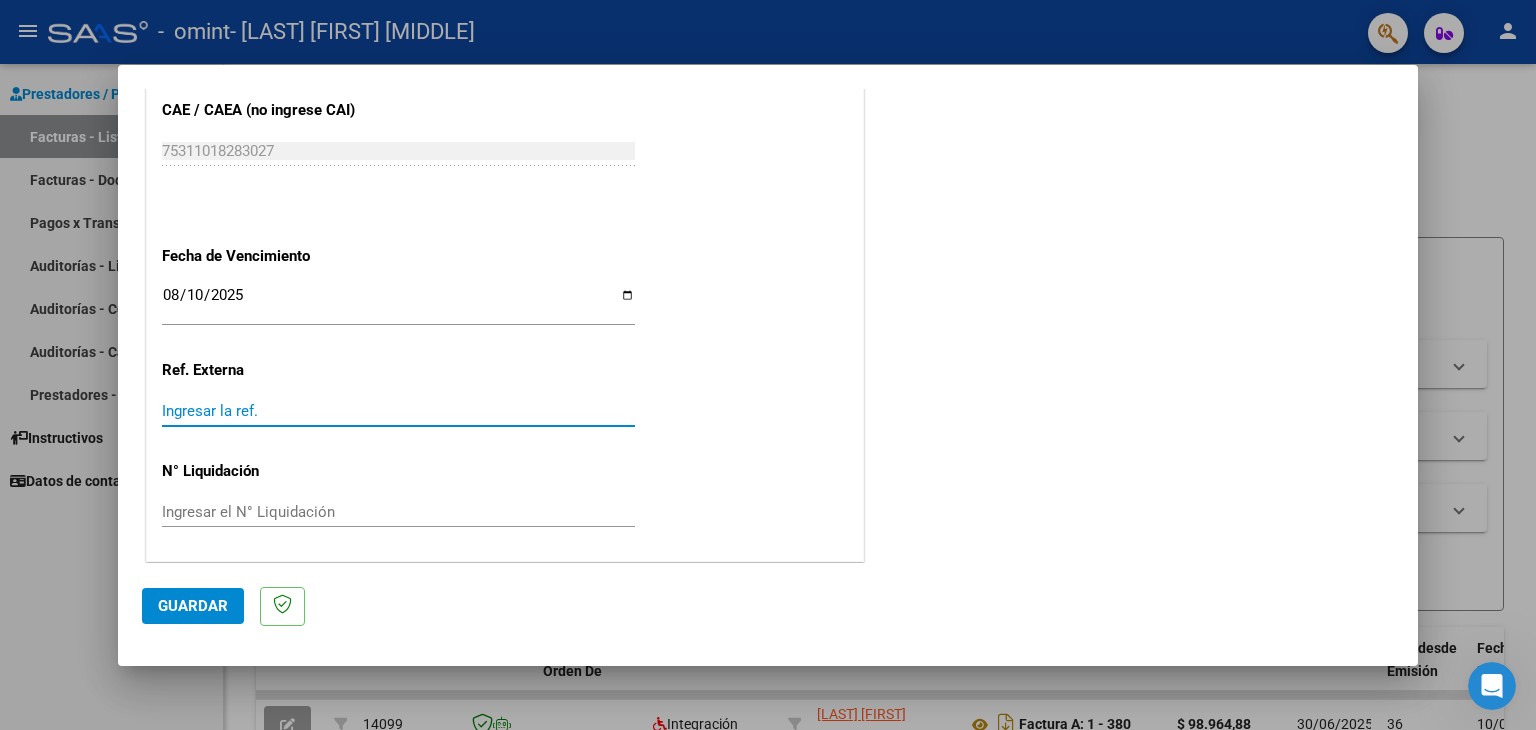click at bounding box center [768, 365] 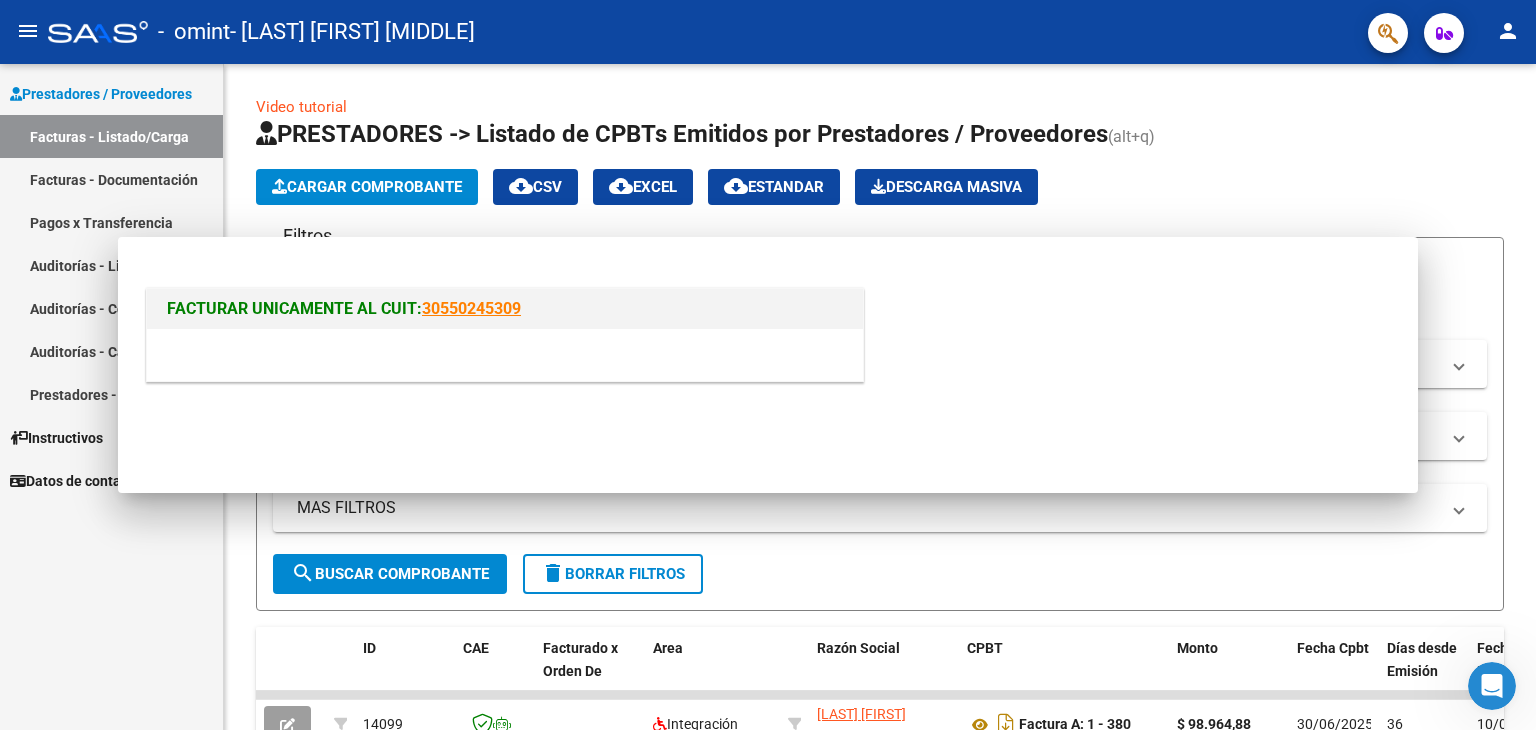 scroll, scrollTop: 0, scrollLeft: 0, axis: both 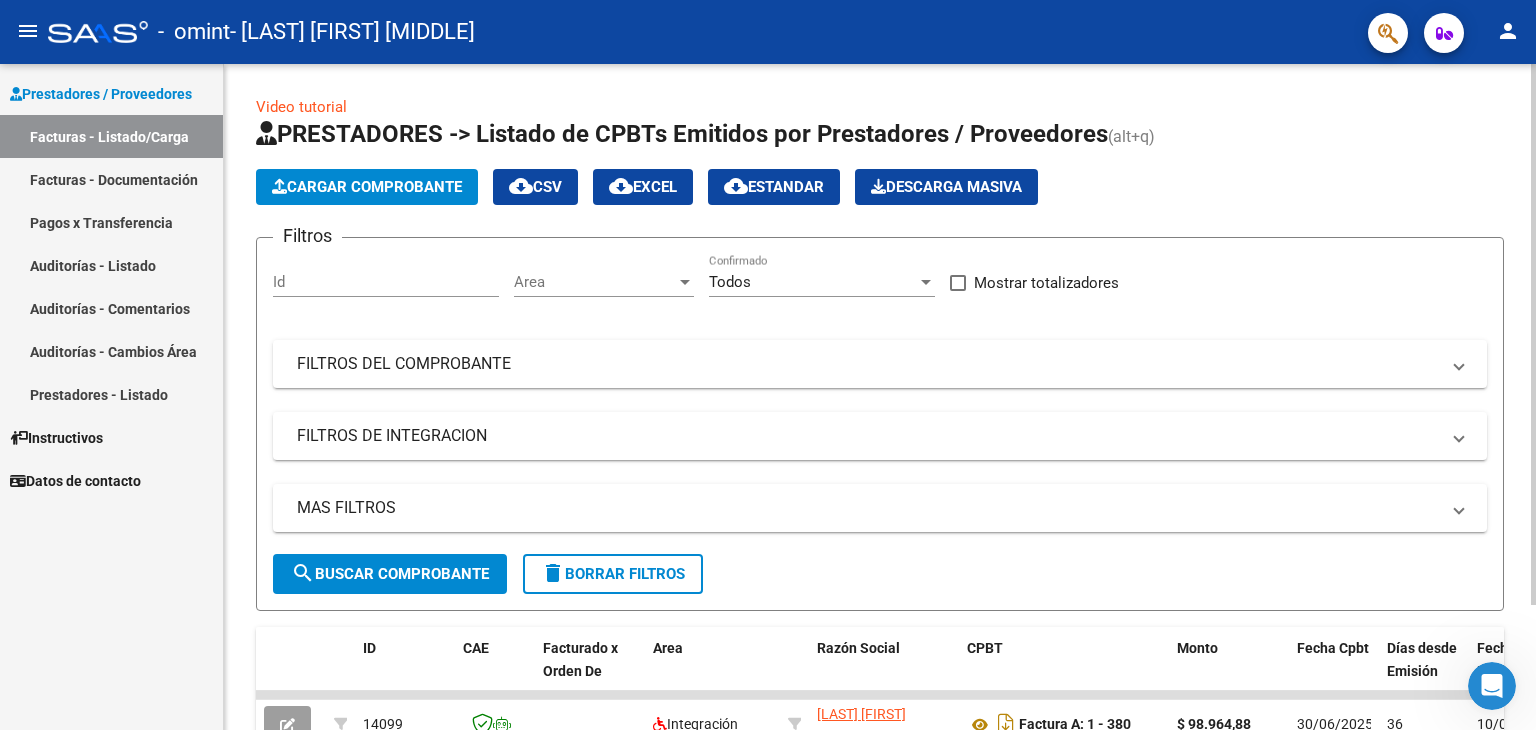click on "Video tutorial   PRESTADORES -> Listado de CPBTs Emitidos por Prestadores / Proveedores (alt+q)   Cargar Comprobante
cloud_download  CSV  cloud_download  EXCEL  cloud_download  Estandar   Descarga Masiva
Filtros Id Area Area Todos Confirmado   Mostrar totalizadores   FILTROS DEL COMPROBANTE  Comprobante Tipo Comprobante Tipo Start date – End date Fec. Comprobante Desde / Hasta Días Emisión Desde(cant. días) Días Emisión Hasta(cant. días) CUIT / Razón Social Pto. Venta Nro. Comprobante Código SSS CAE Válido CAE Válido Todos Cargado Módulo Hosp. Todos Tiene facturacion Apócrifa Hospital Refes  FILTROS DE INTEGRACION  Período De Prestación Campos del Archivo de Rendición Devuelto x SSS (dr_envio) Todos Rendido x SSS (dr_envio) Tipo de Registro Tipo de Registro Período Presentación Período Presentación Campos del Legajo Asociado (preaprobación) Afiliado Legajo (cuil/nombre) Todos Solo facturas preaprobadas  MAS FILTROS  Todos Con Doc. Respaldatoria Todos Con Trazabilidad Todos – –" 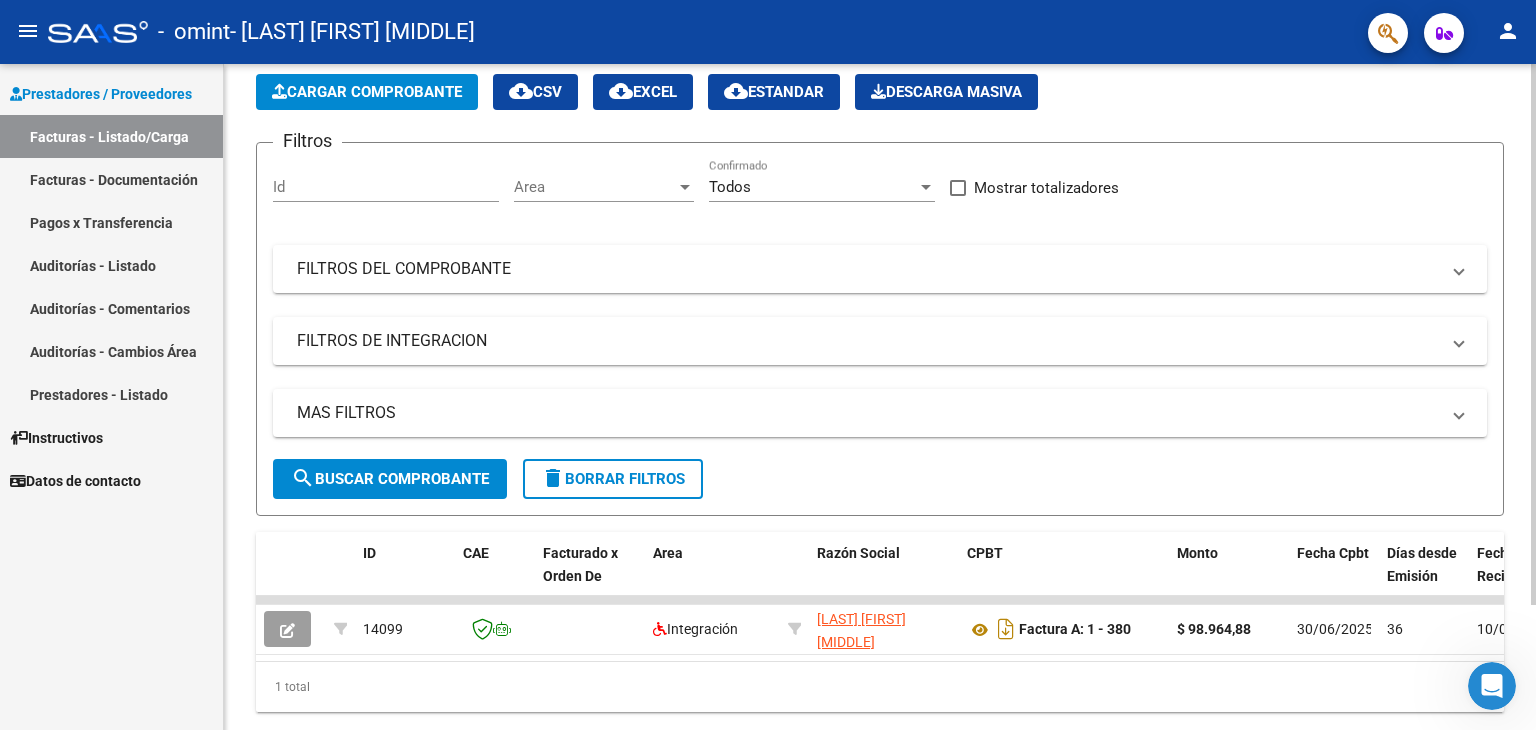 scroll, scrollTop: 153, scrollLeft: 0, axis: vertical 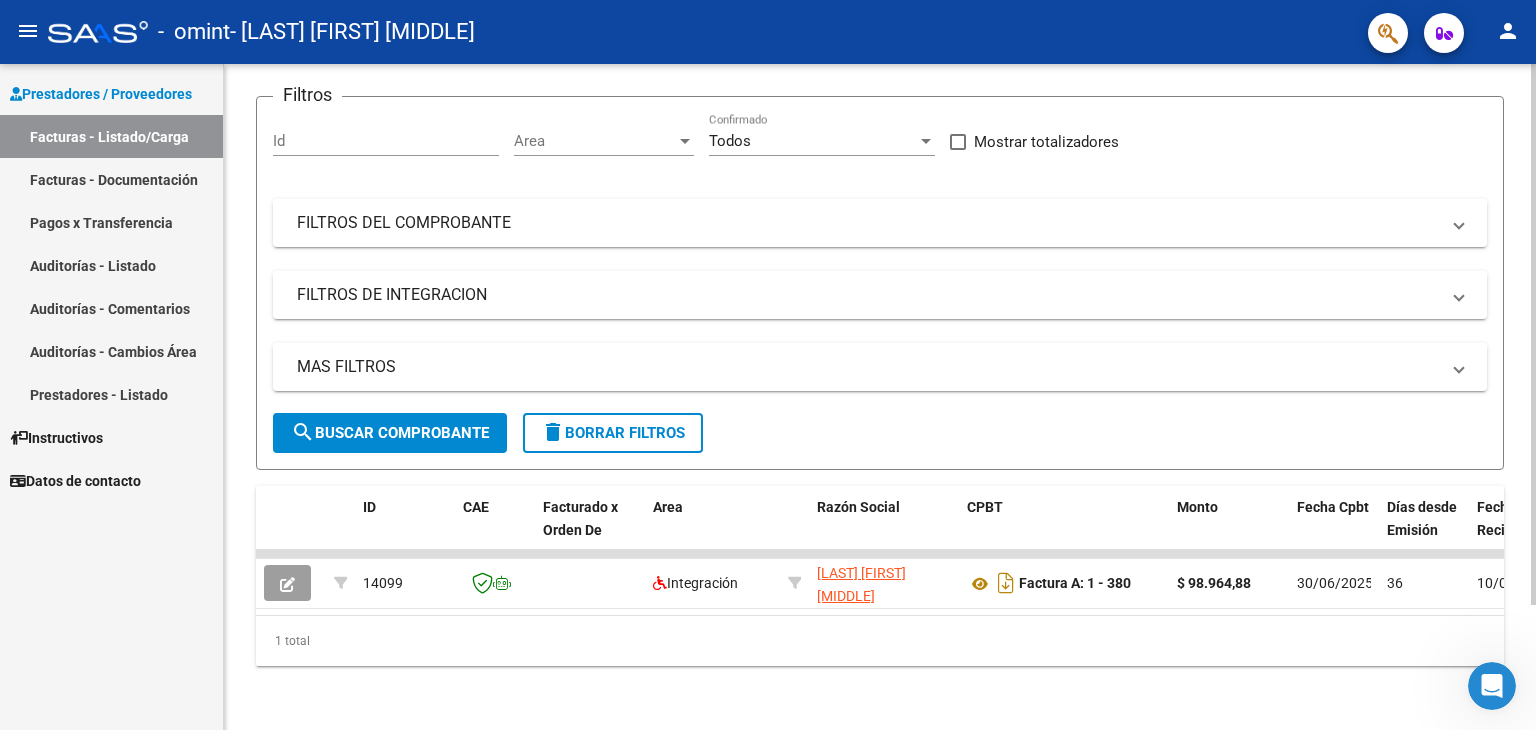 click on "Video tutorial   PRESTADORES -> Listado de CPBTs Emitidos por Prestadores / Proveedores (alt+q)   Cargar Comprobante
cloud_download  CSV  cloud_download  EXCEL  cloud_download  Estandar   Descarga Masiva
Filtros Id Area Area Todos Confirmado   Mostrar totalizadores   FILTROS DEL COMPROBANTE  Comprobante Tipo Comprobante Tipo Start date – End date Fec. Comprobante Desde / Hasta Días Emisión Desde(cant. días) Días Emisión Hasta(cant. días) CUIT / Razón Social Pto. Venta Nro. Comprobante Código SSS CAE Válido CAE Válido Todos Cargado Módulo Hosp. Todos Tiene facturacion Apócrifa Hospital Refes  FILTROS DE INTEGRACION  Período De Prestación Campos del Archivo de Rendición Devuelto x SSS (dr_envio) Todos Rendido x SSS (dr_envio) Tipo de Registro Tipo de Registro Período Presentación Período Presentación Campos del Legajo Asociado (preaprobación) Afiliado Legajo (cuil/nombre) Todos Solo facturas preaprobadas  MAS FILTROS  Todos Con Doc. Respaldatoria Todos Con Trazabilidad Todos – –" 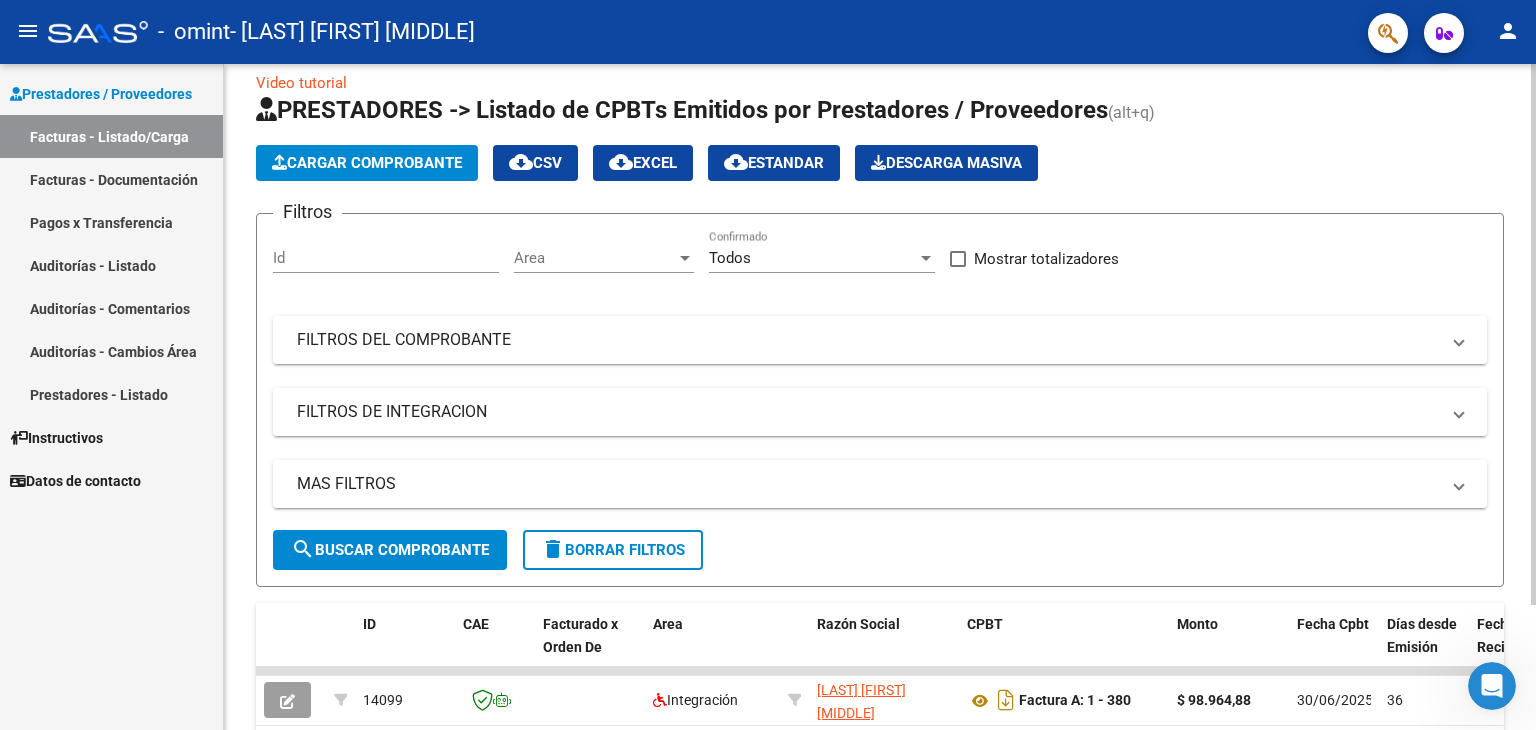 click 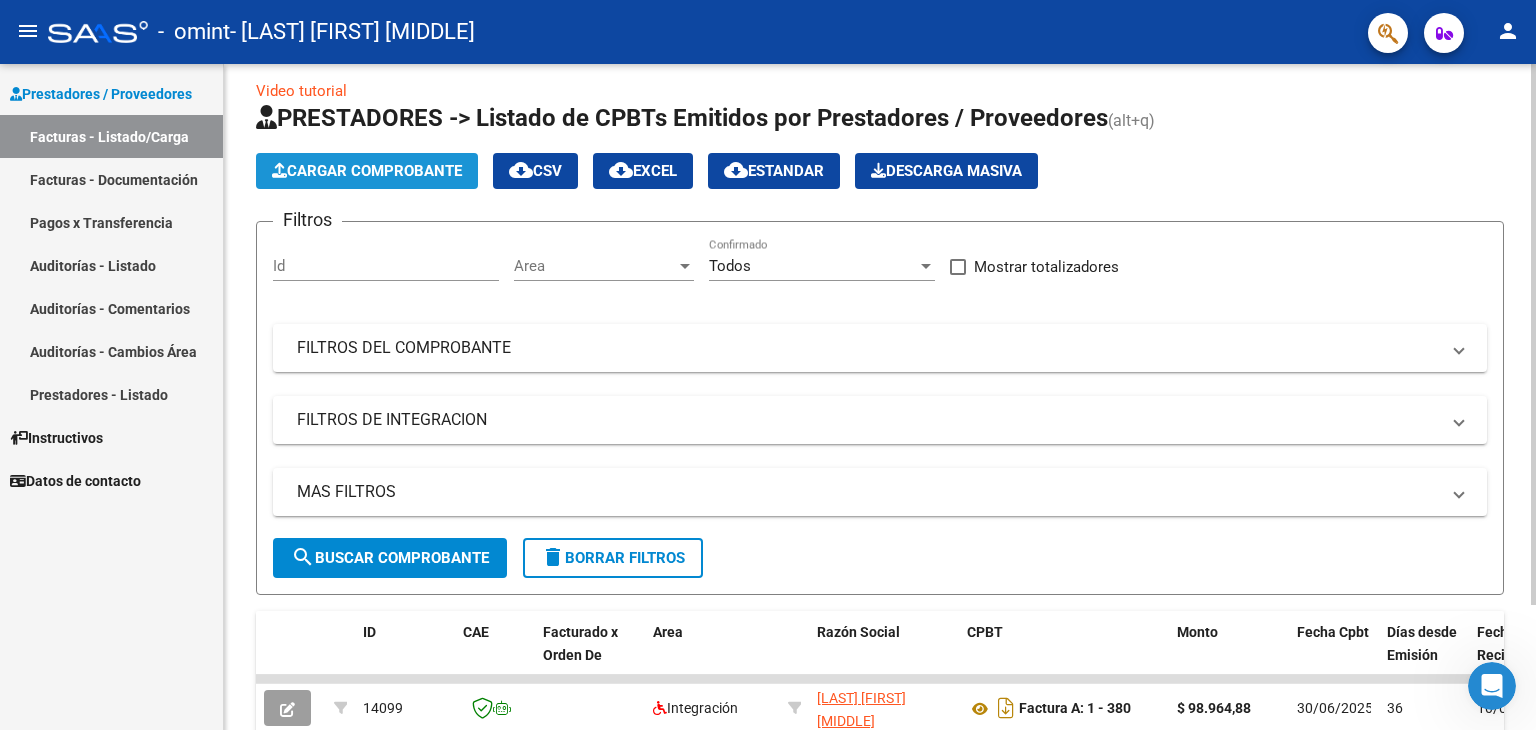 click on "Cargar Comprobante" 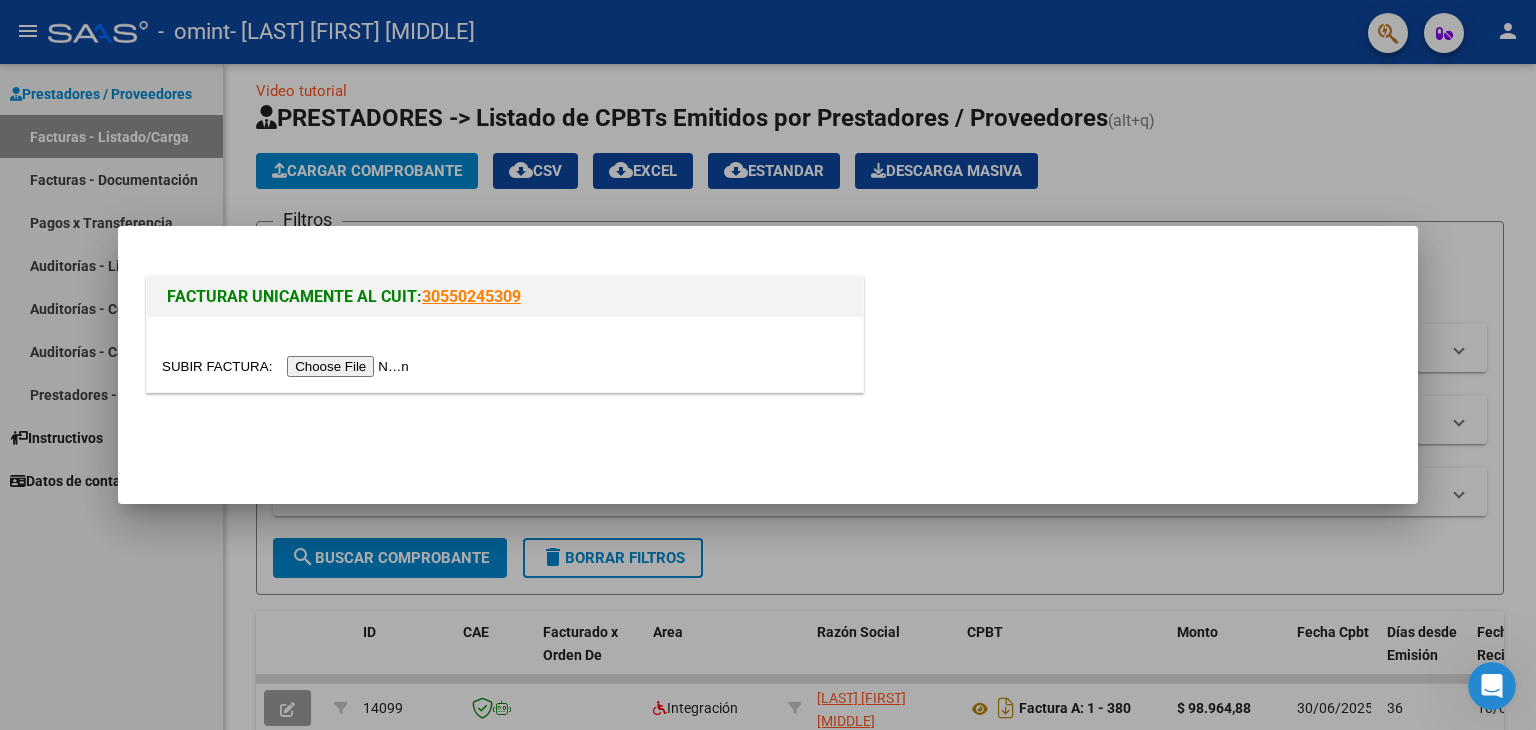 click at bounding box center (288, 366) 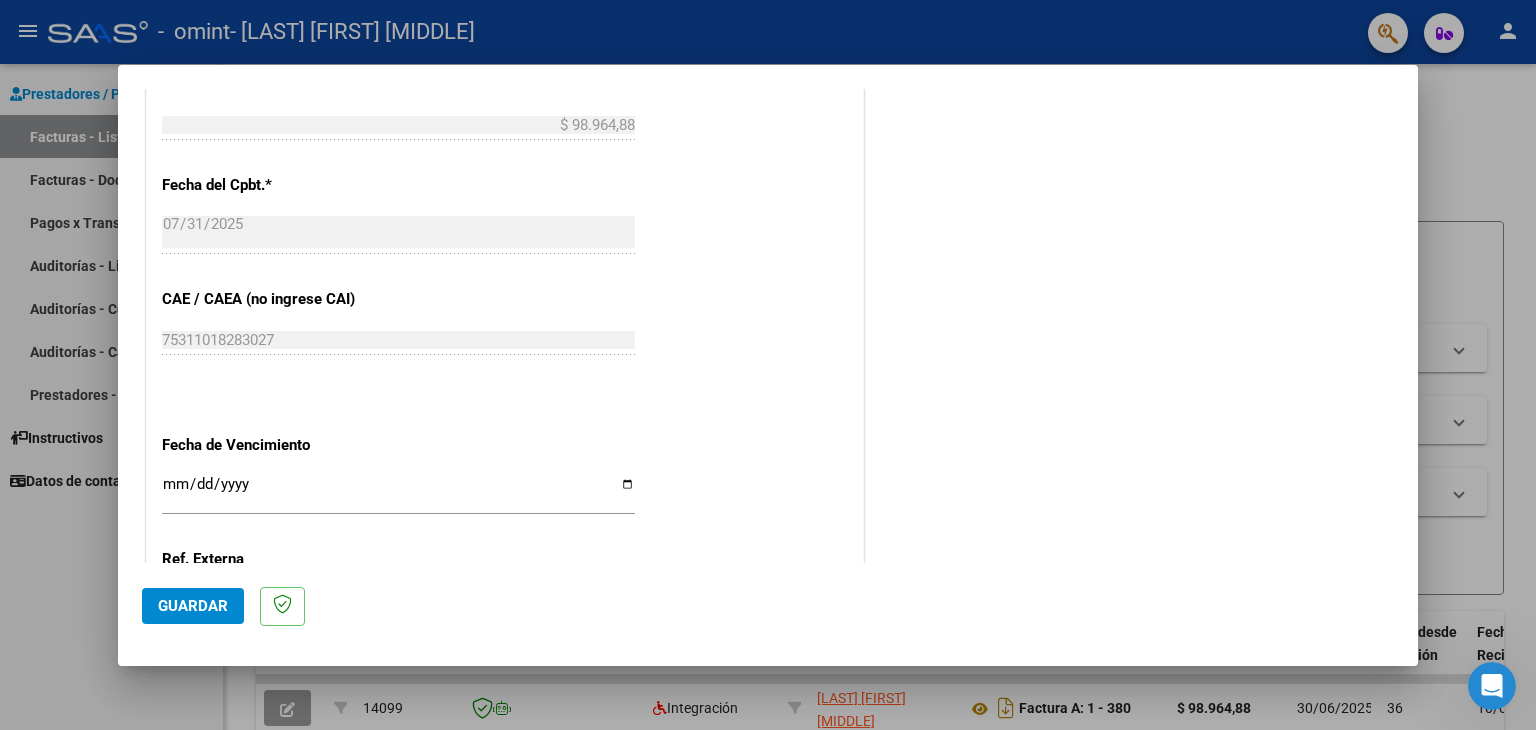 scroll, scrollTop: 1245, scrollLeft: 0, axis: vertical 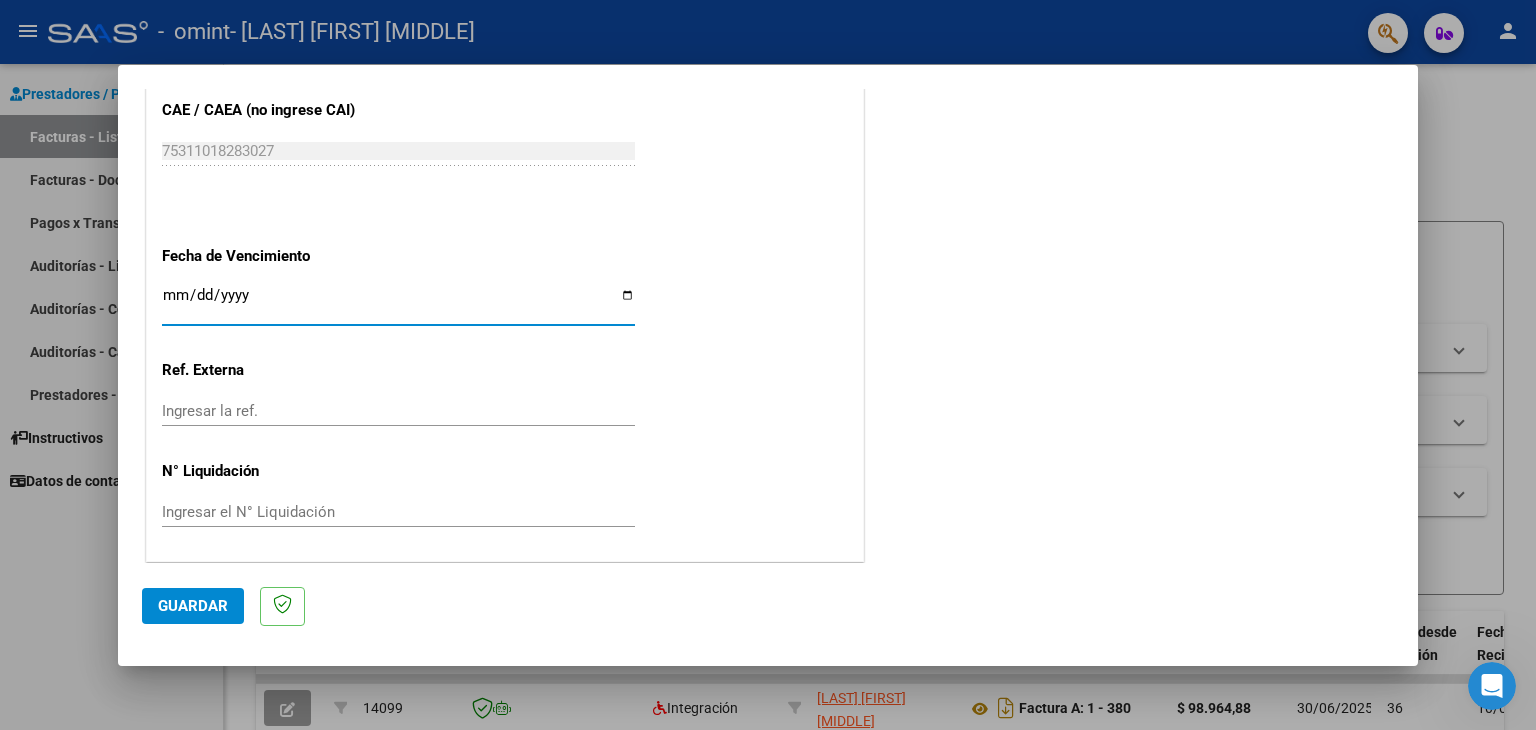 click on "Ingresar la fecha" at bounding box center [398, 303] 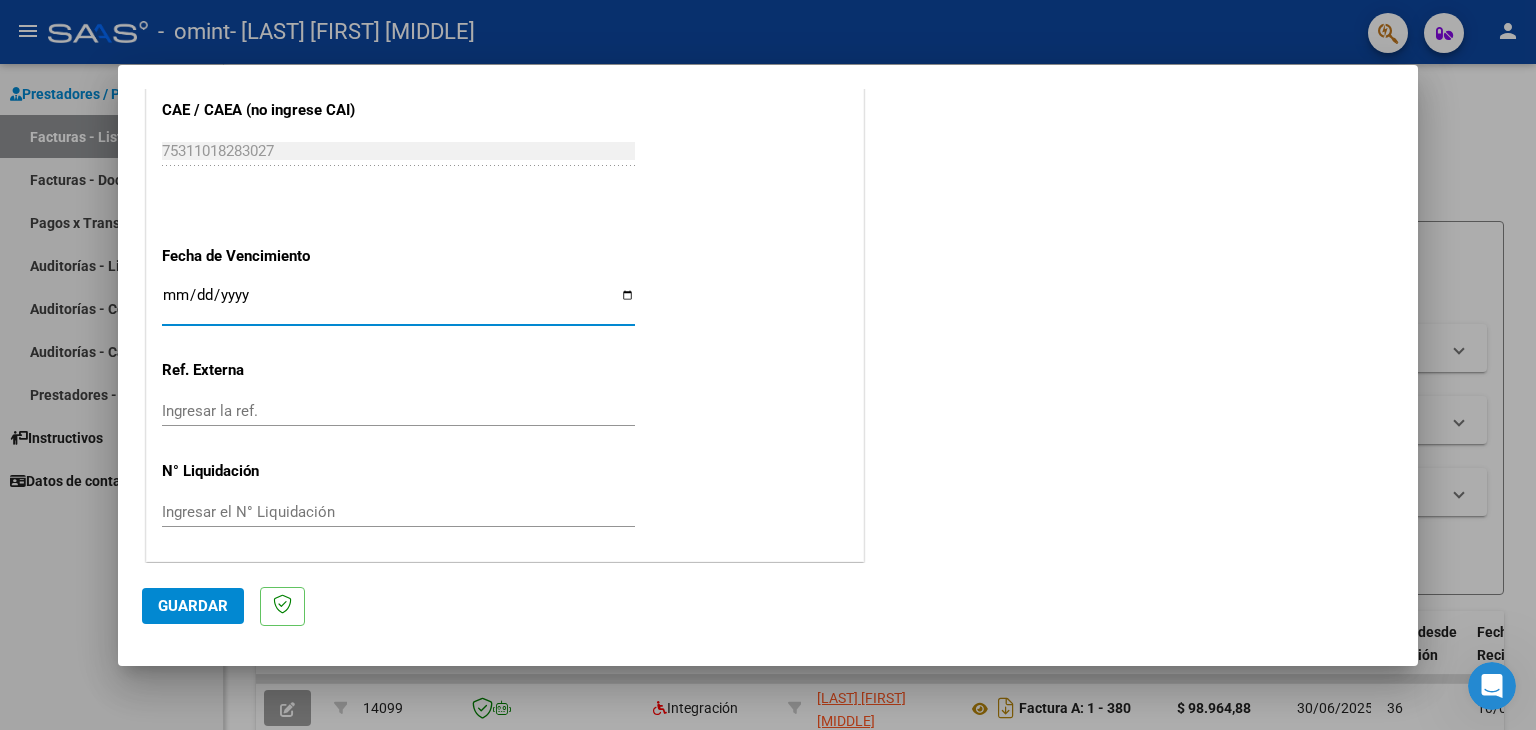 type on "[DATE]" 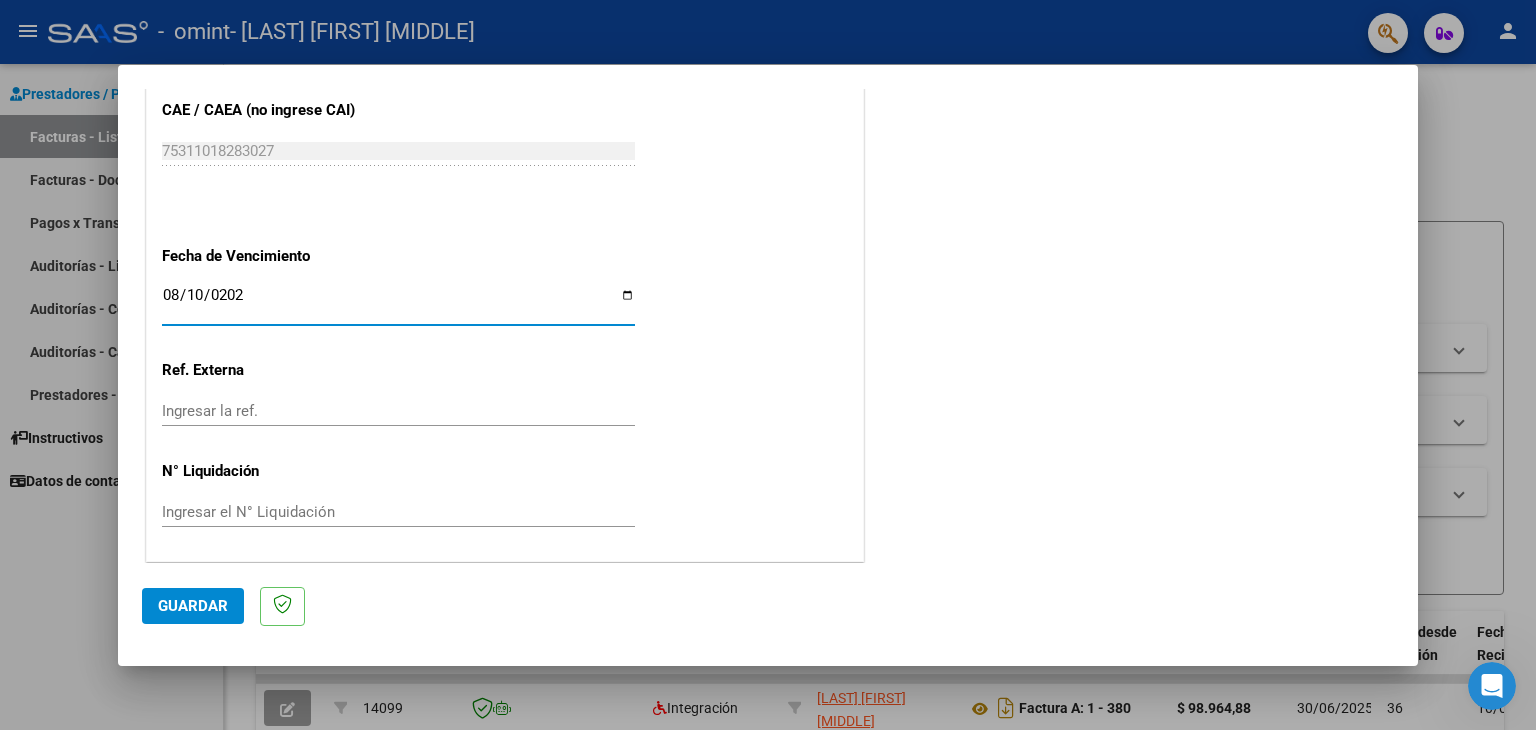 type on "2025-08-10" 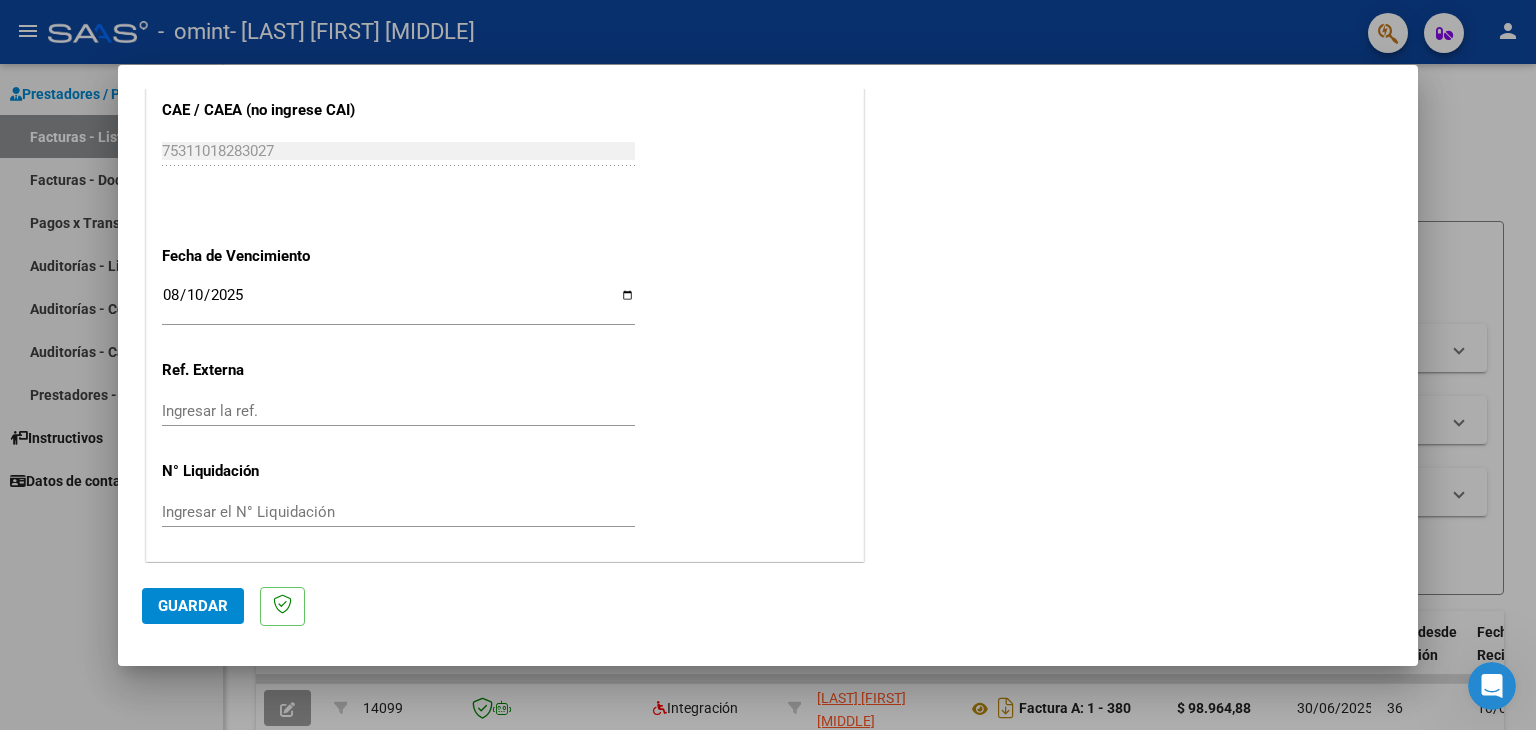 click on "Ingresar la ref." at bounding box center [398, 411] 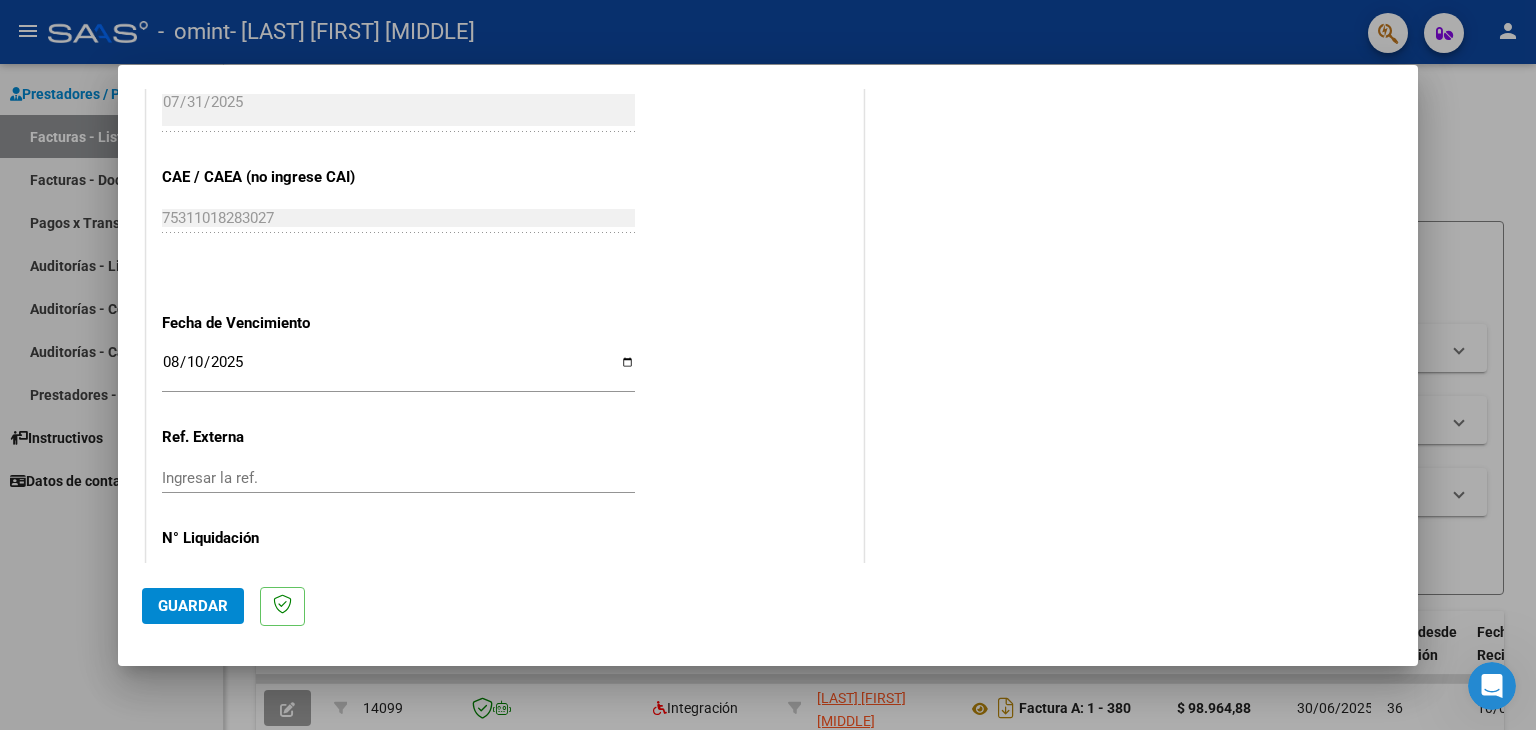 scroll, scrollTop: 1245, scrollLeft: 0, axis: vertical 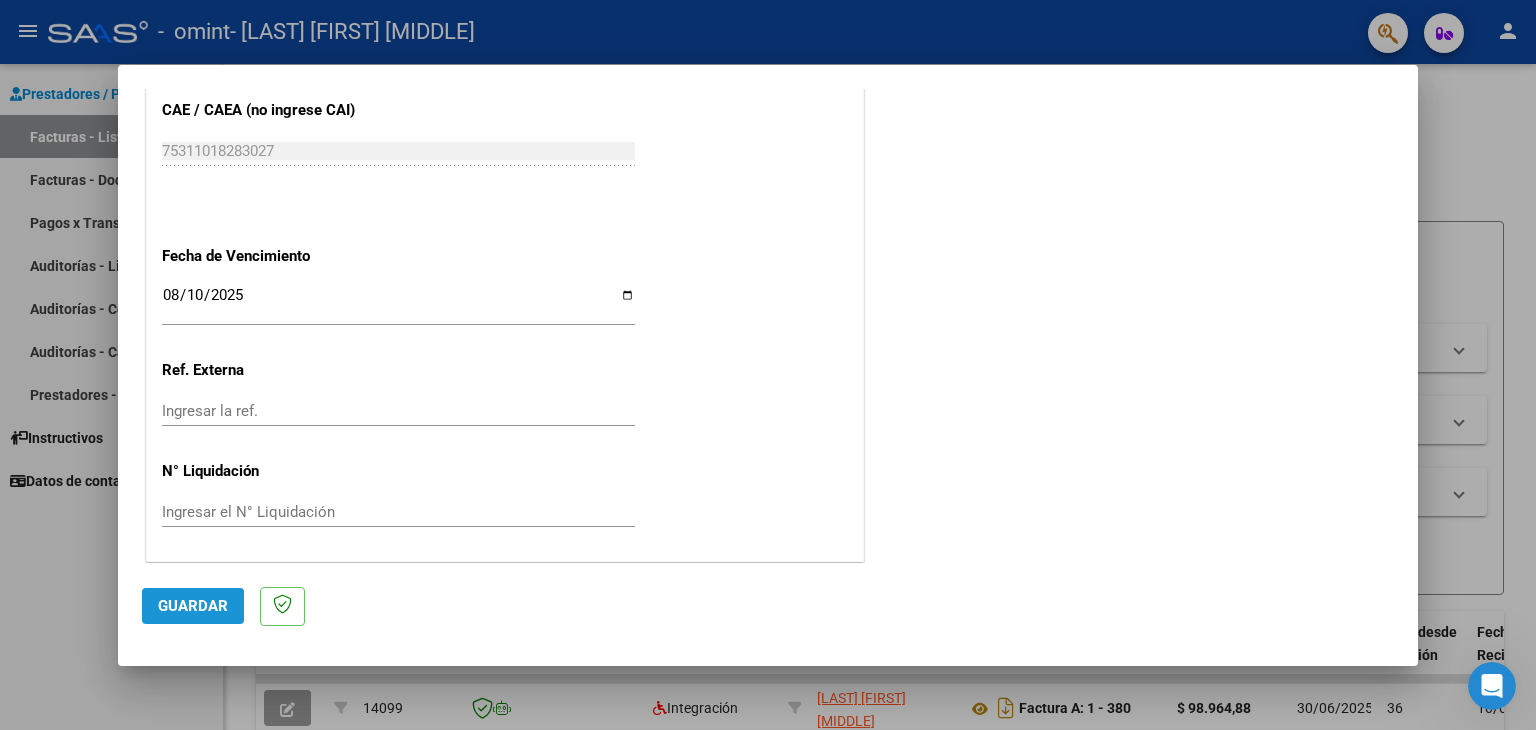 click on "Guardar" 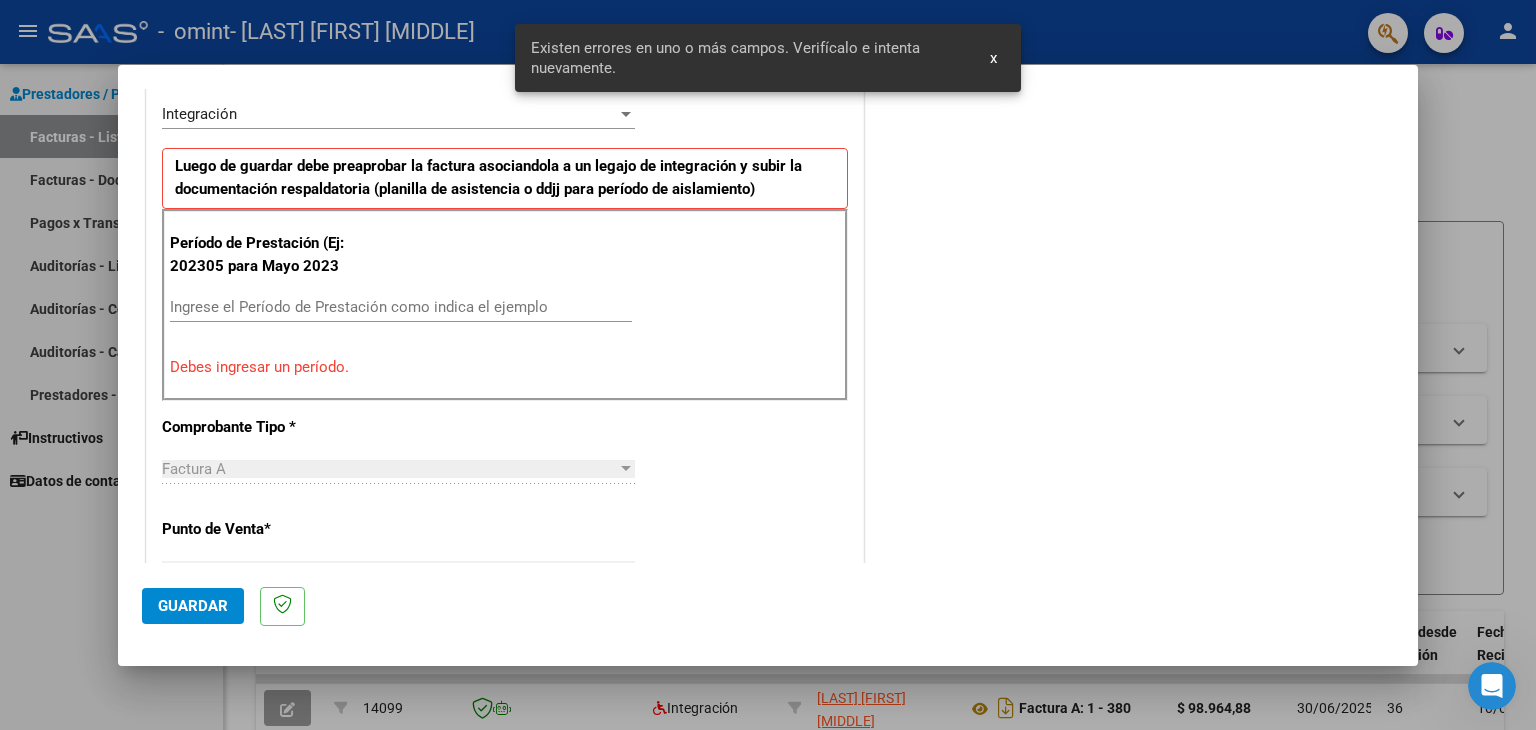 scroll, scrollTop: 420, scrollLeft: 0, axis: vertical 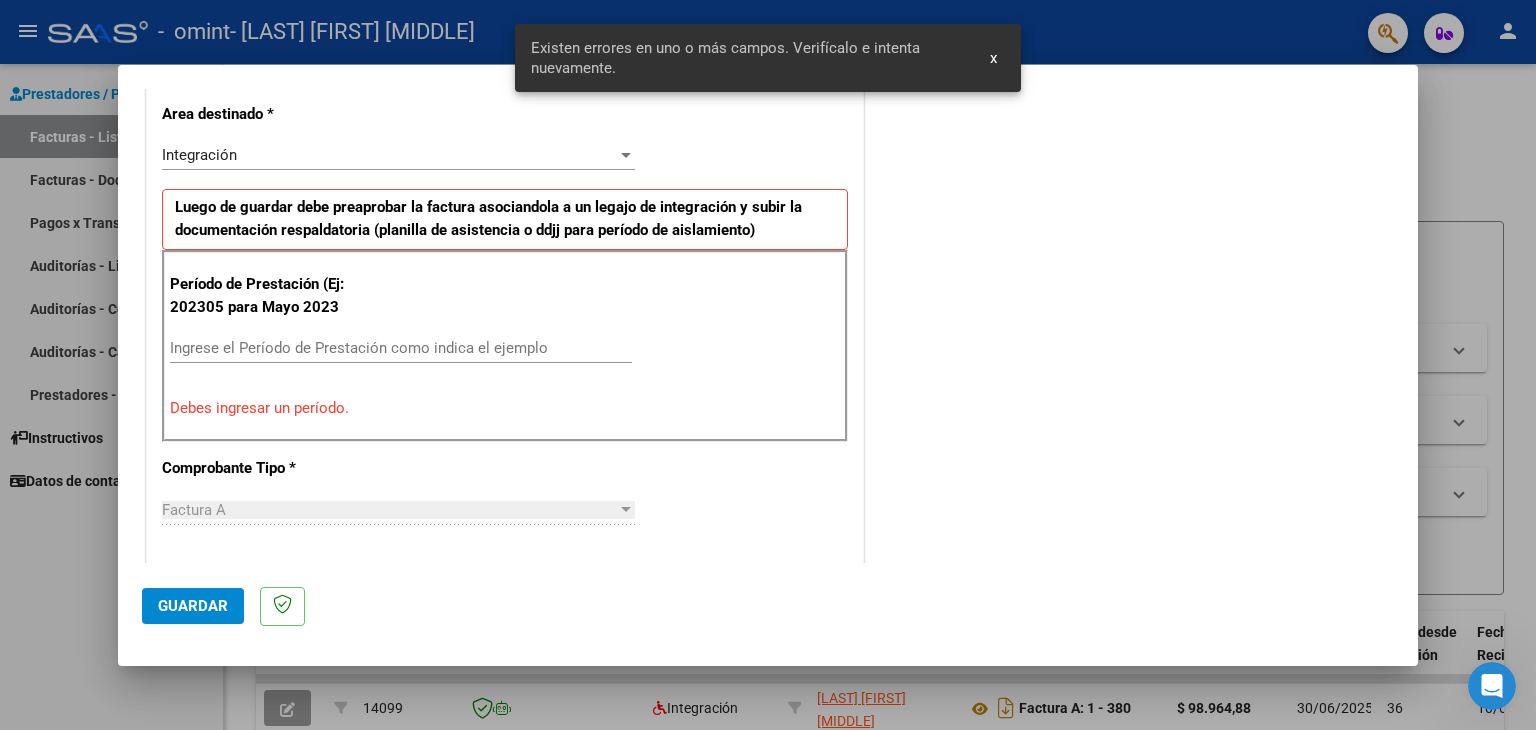 click on "Ingrese el Período de Prestación como indica el ejemplo" at bounding box center [401, 348] 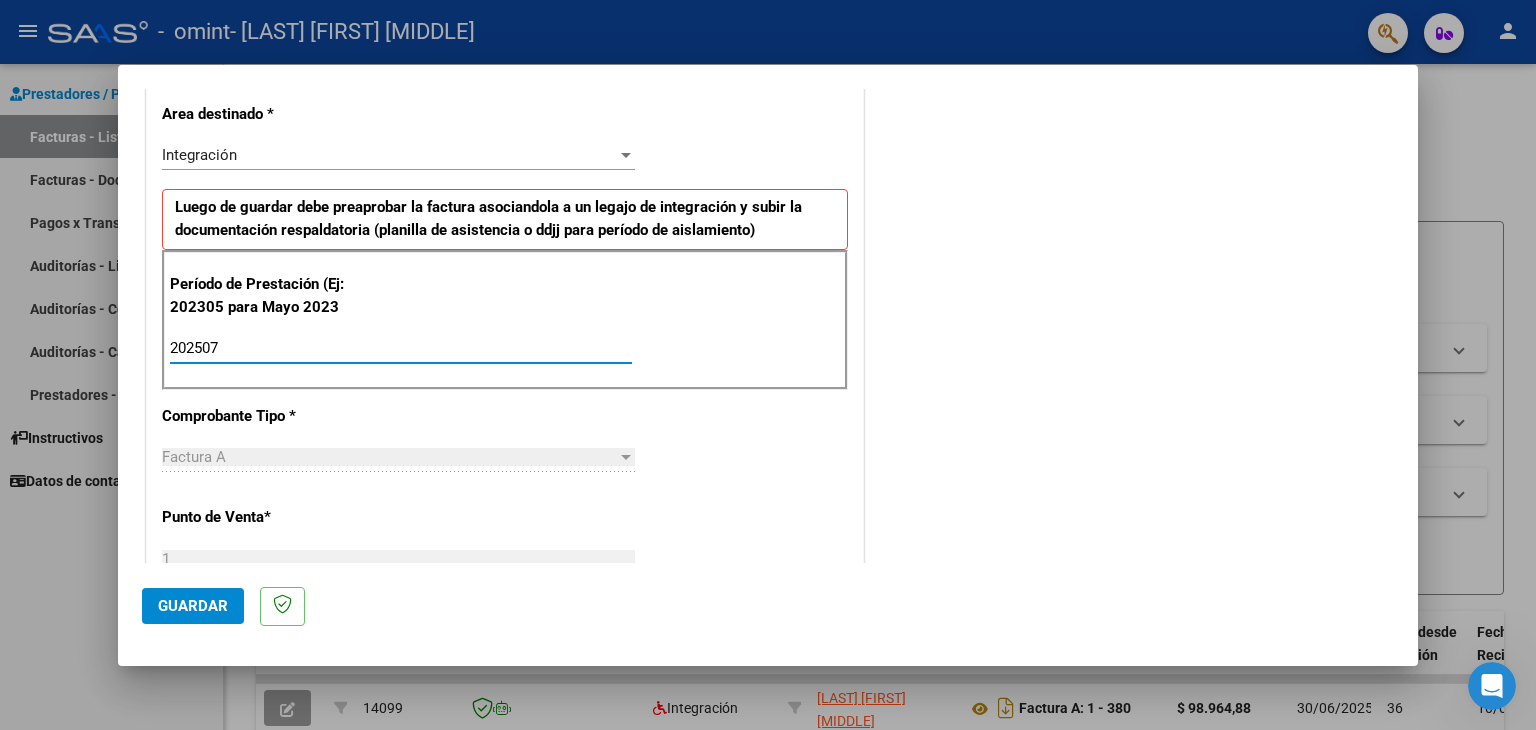 type on "202507" 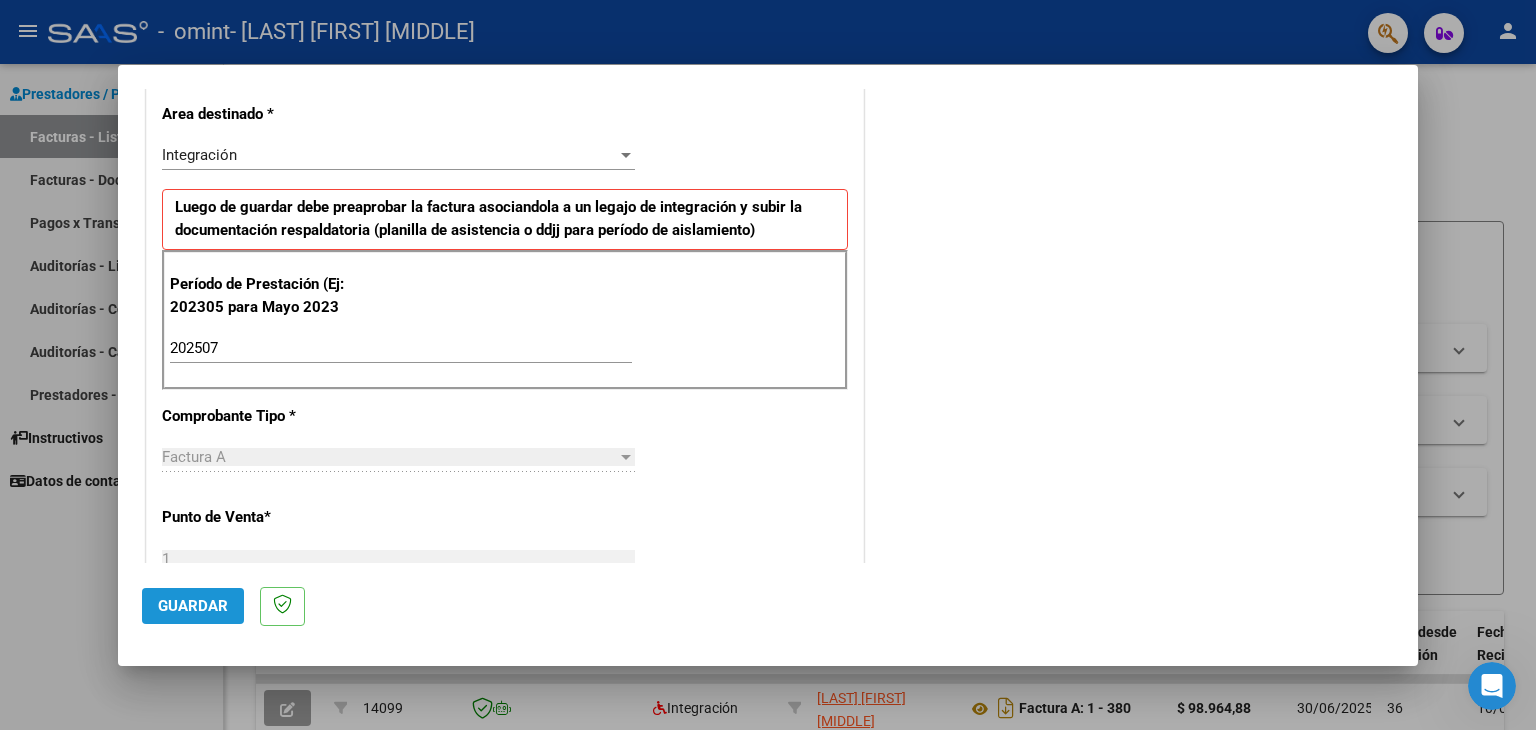 click on "Guardar" 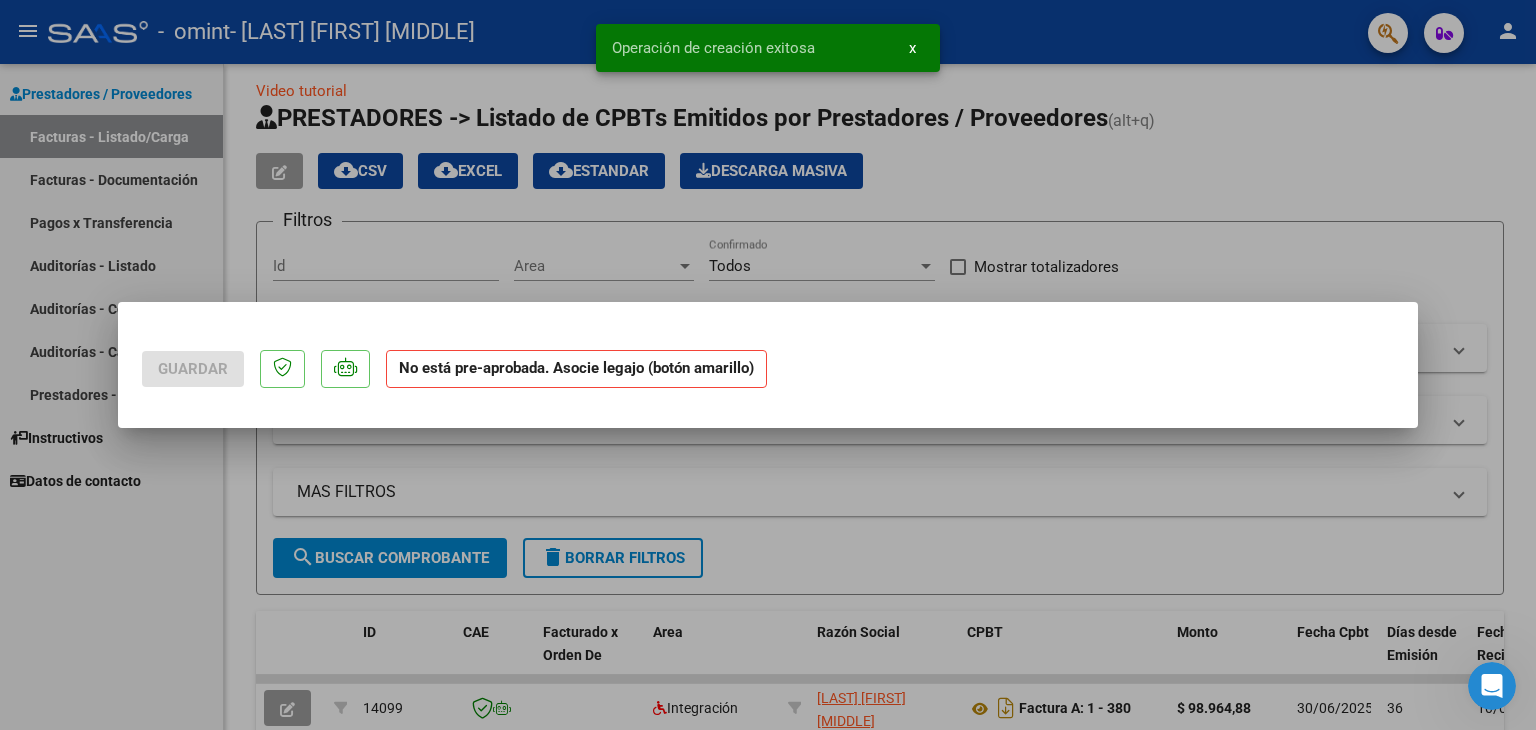 scroll, scrollTop: 0, scrollLeft: 0, axis: both 